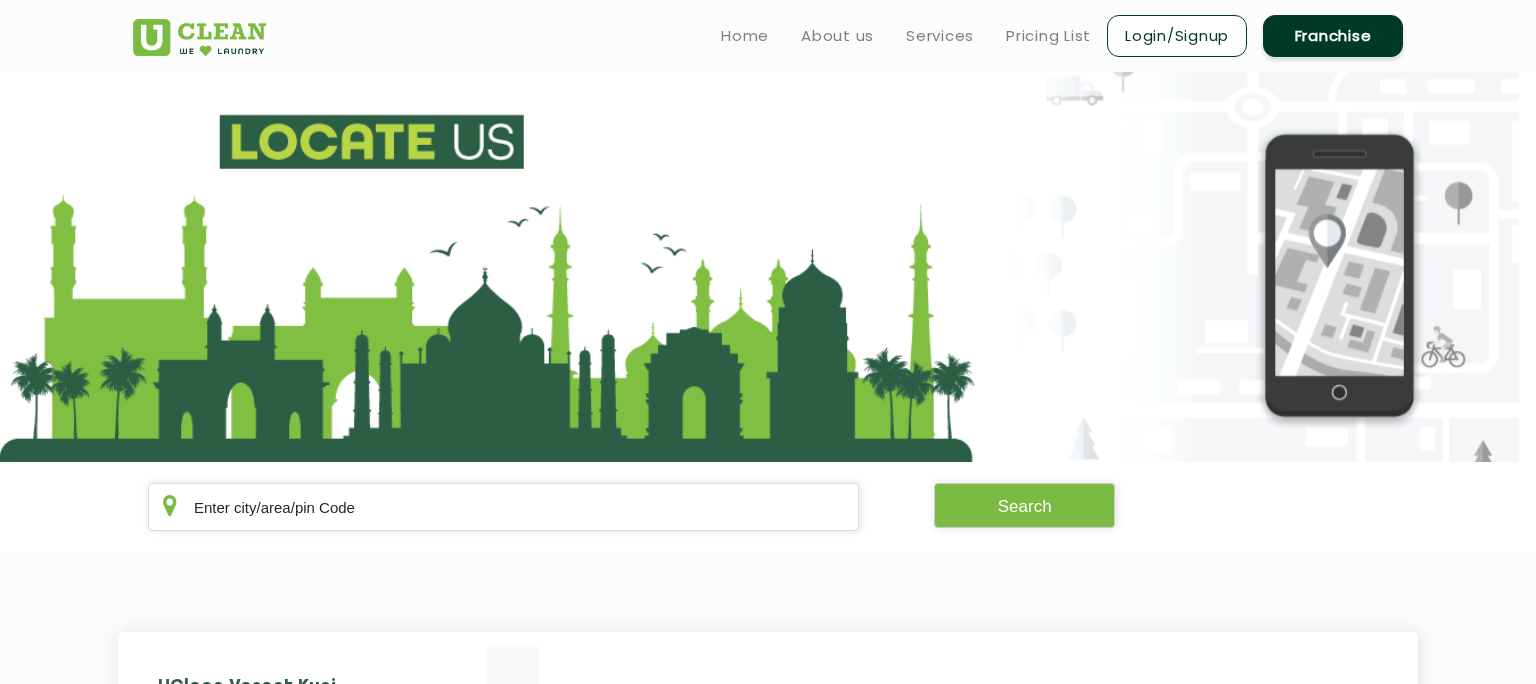 scroll, scrollTop: 0, scrollLeft: 0, axis: both 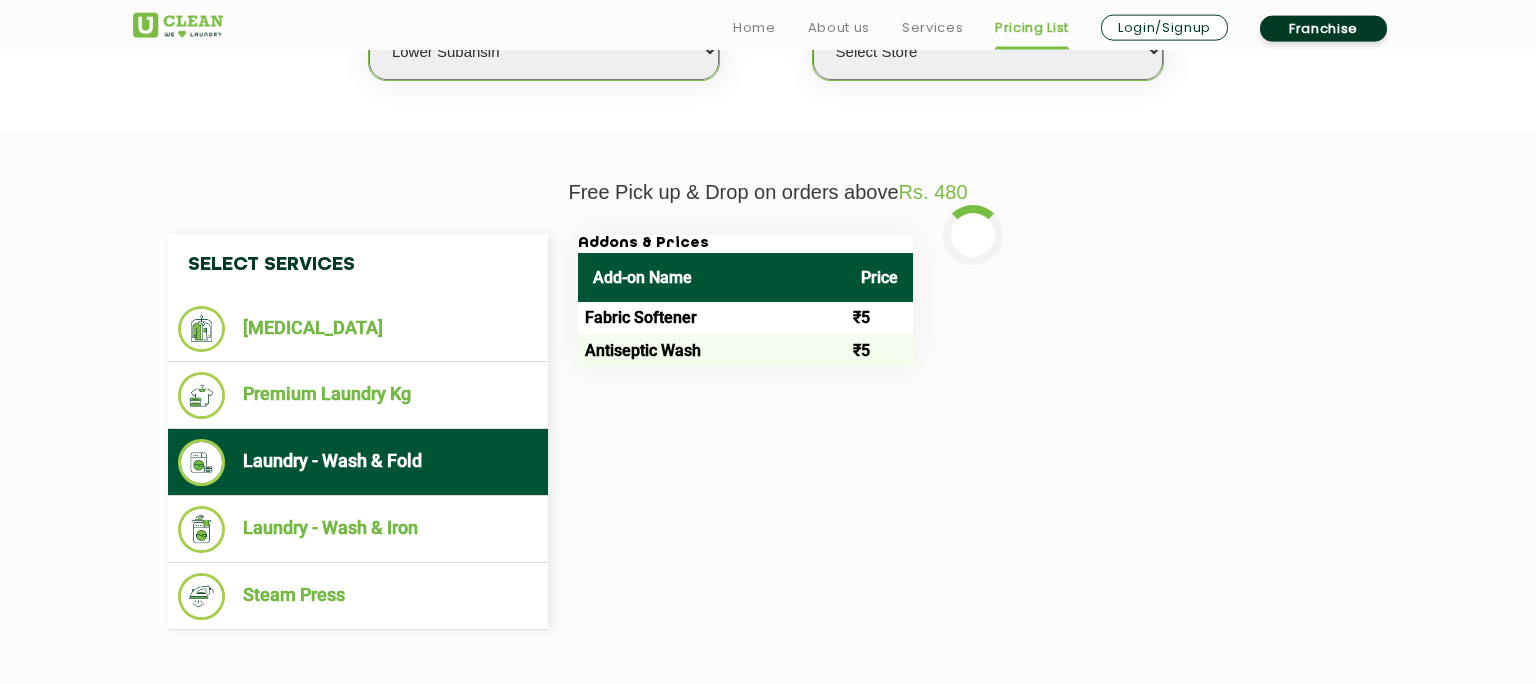 select on "191" 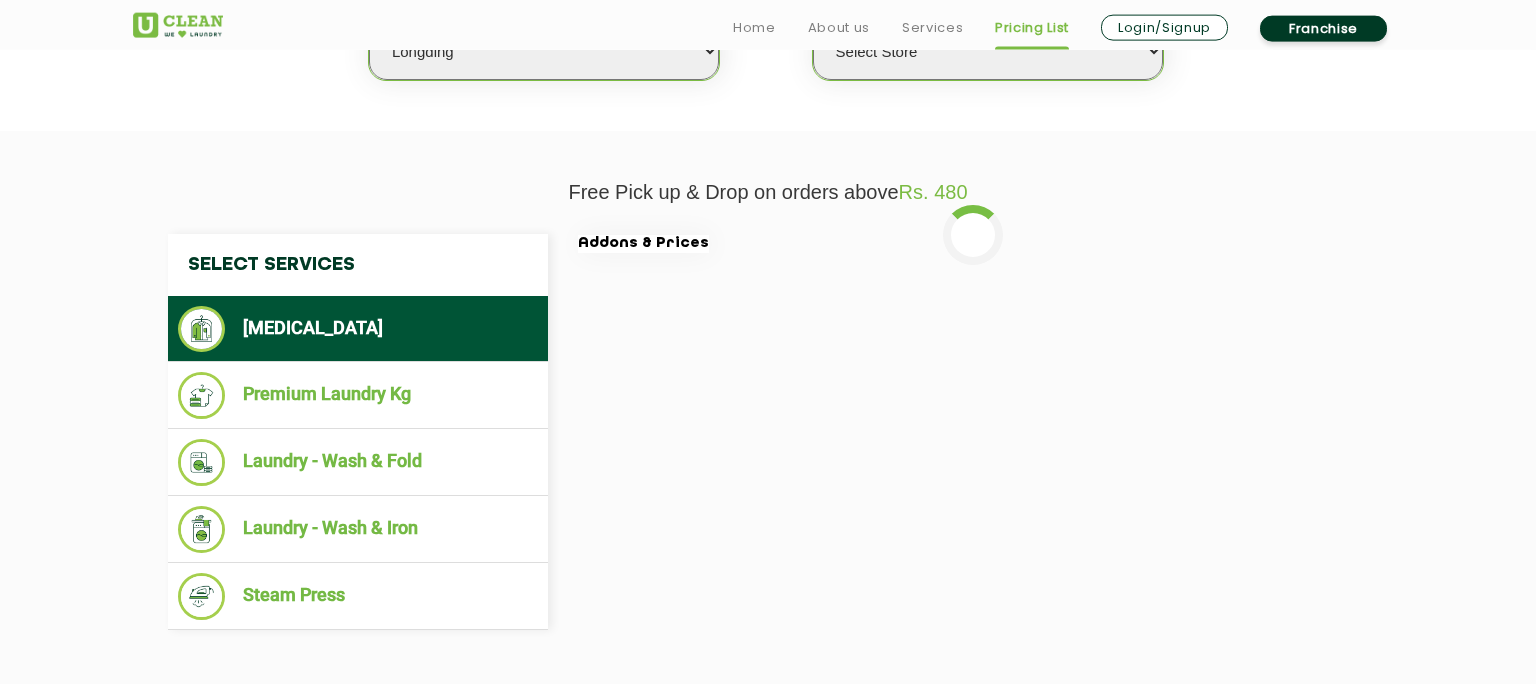 select on "0" 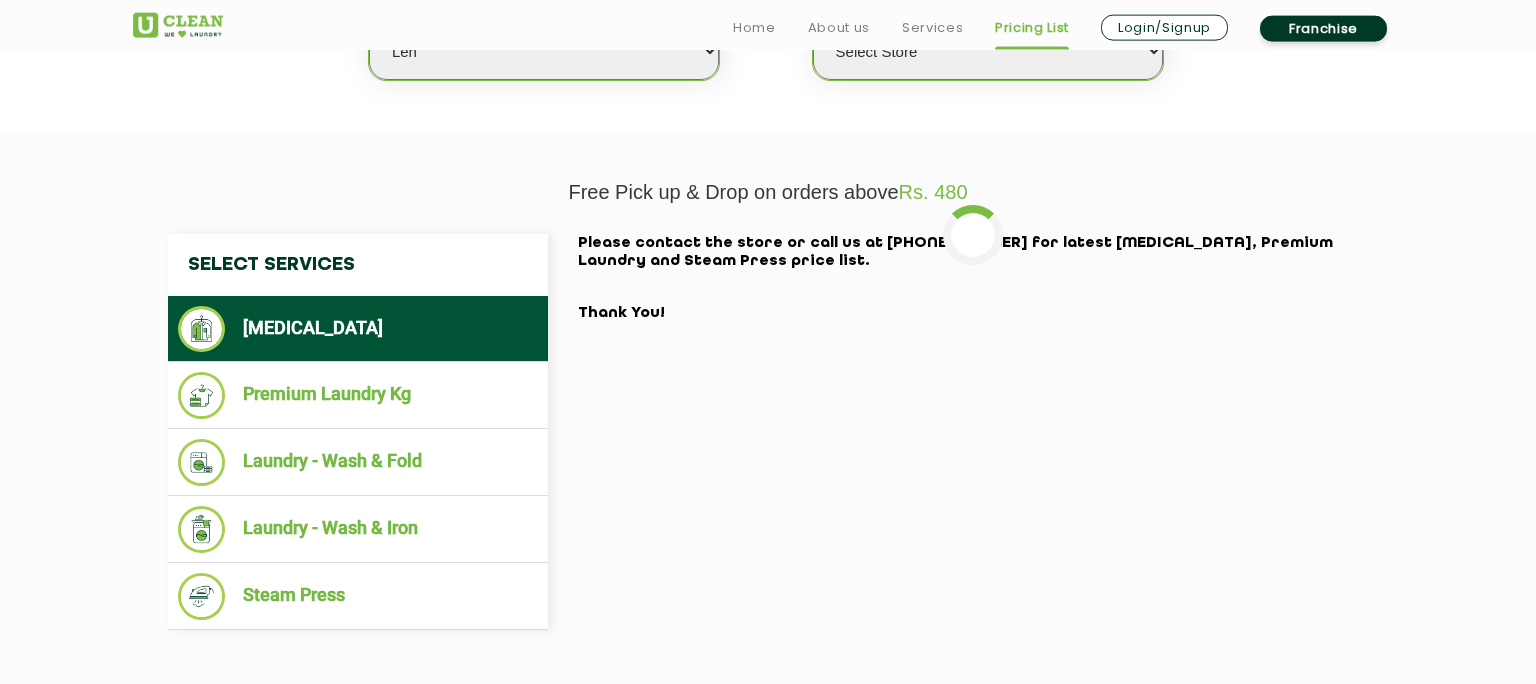 select on "143" 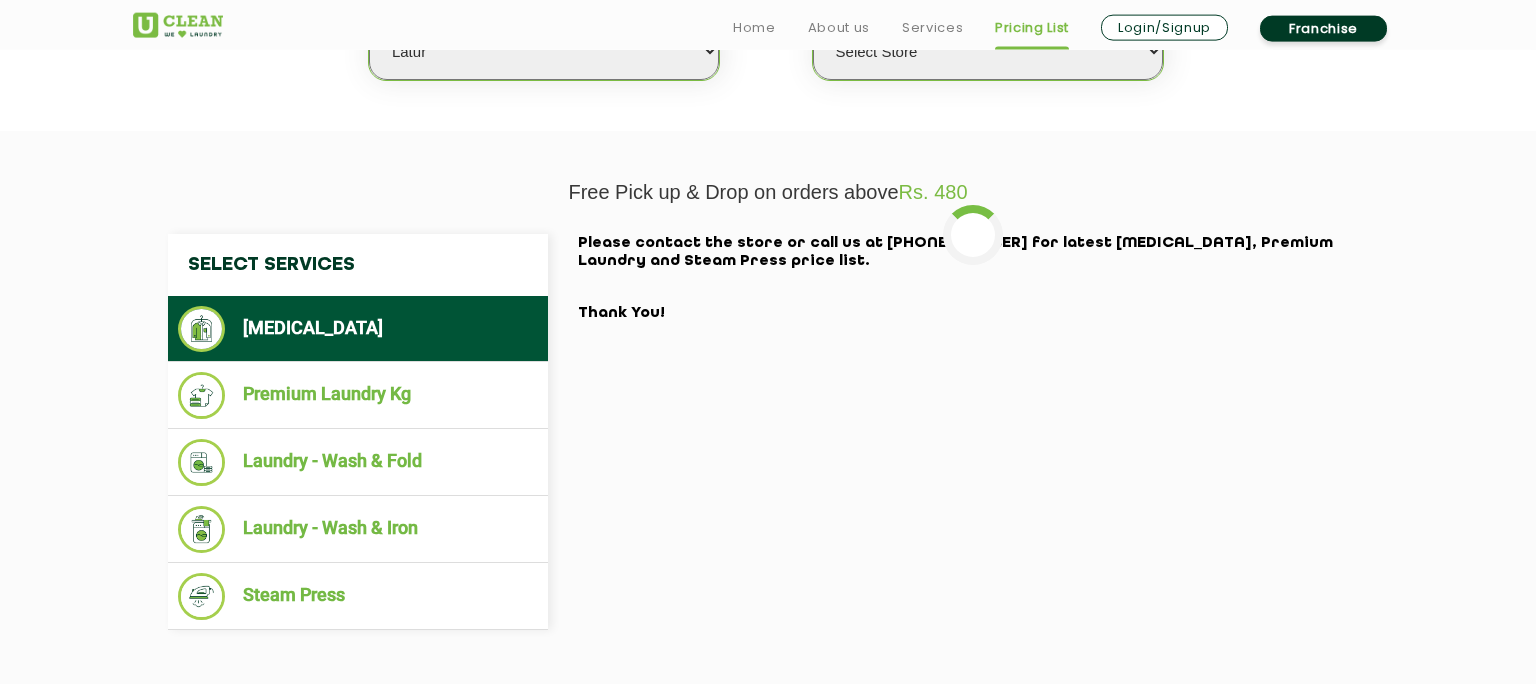 select on "0" 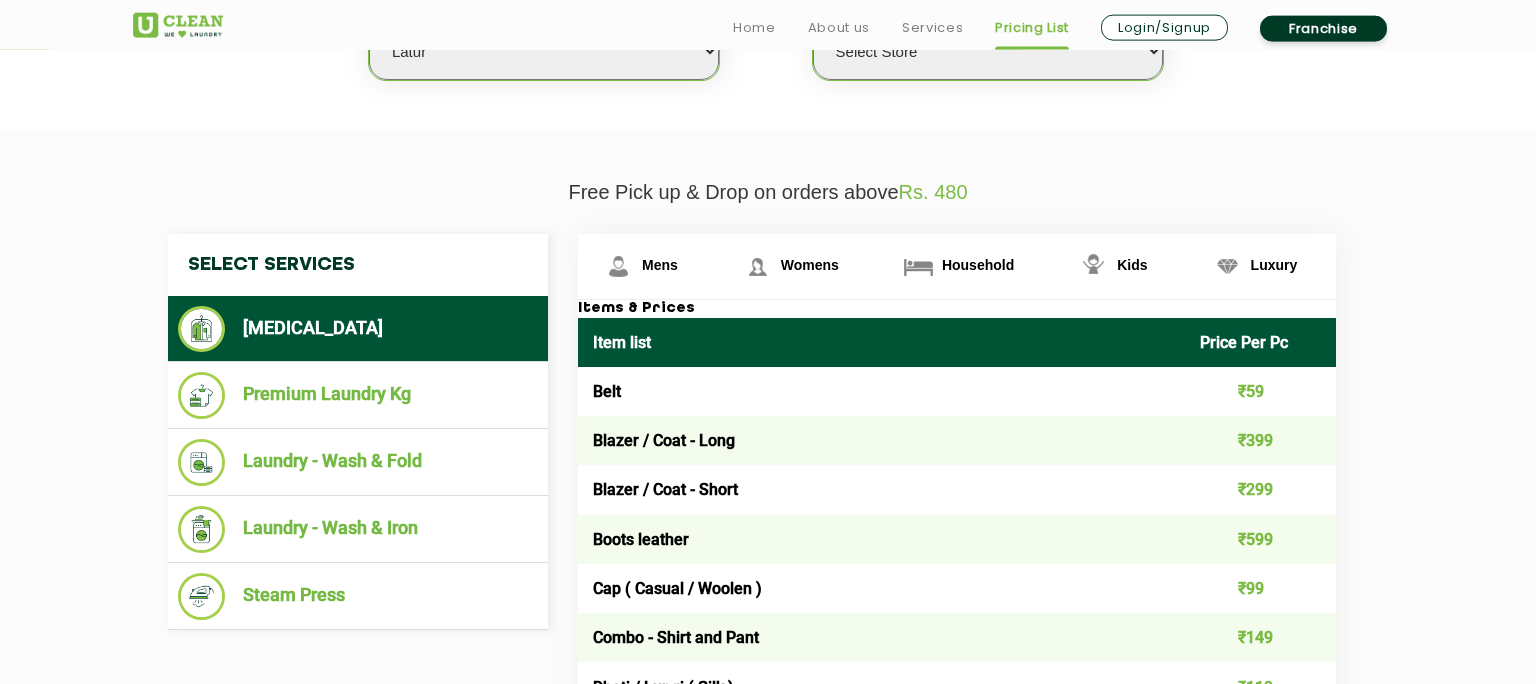 select on "64" 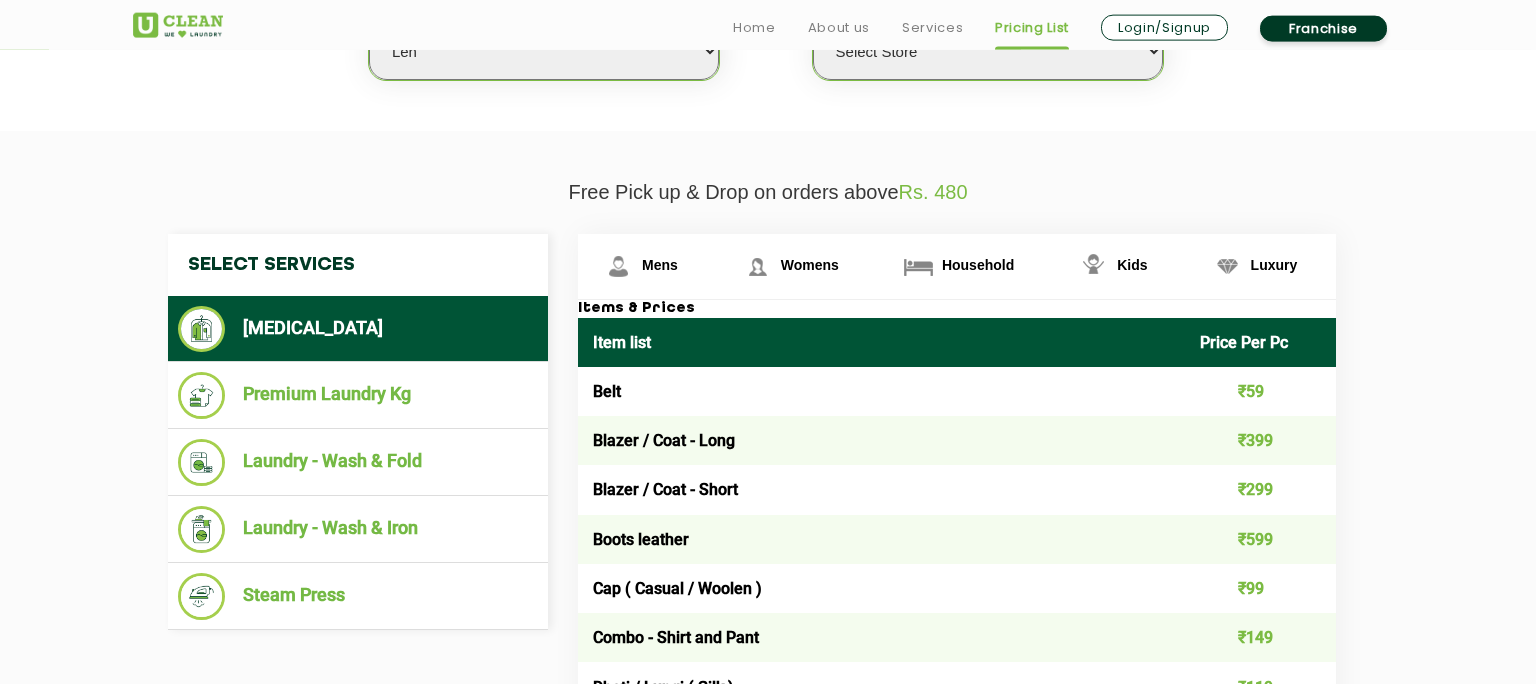 select on "0" 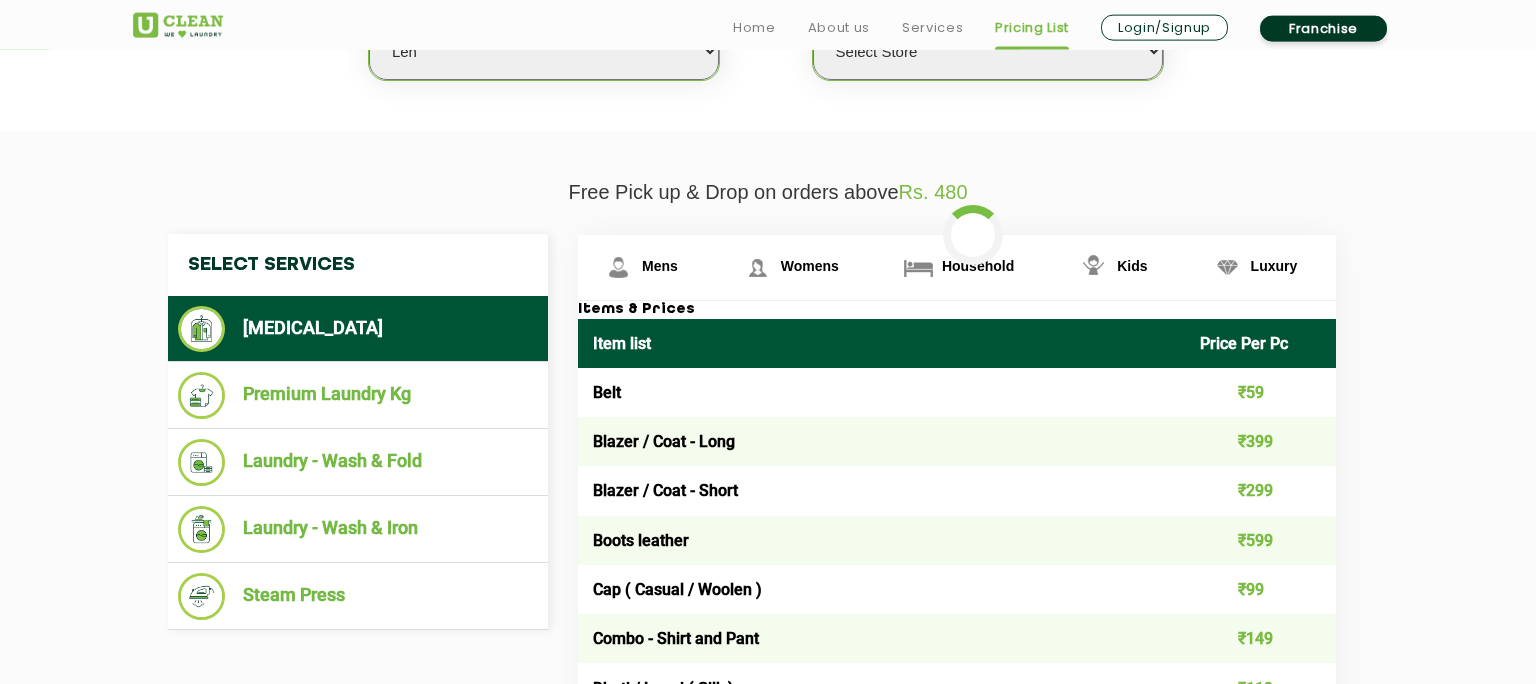 select on "191" 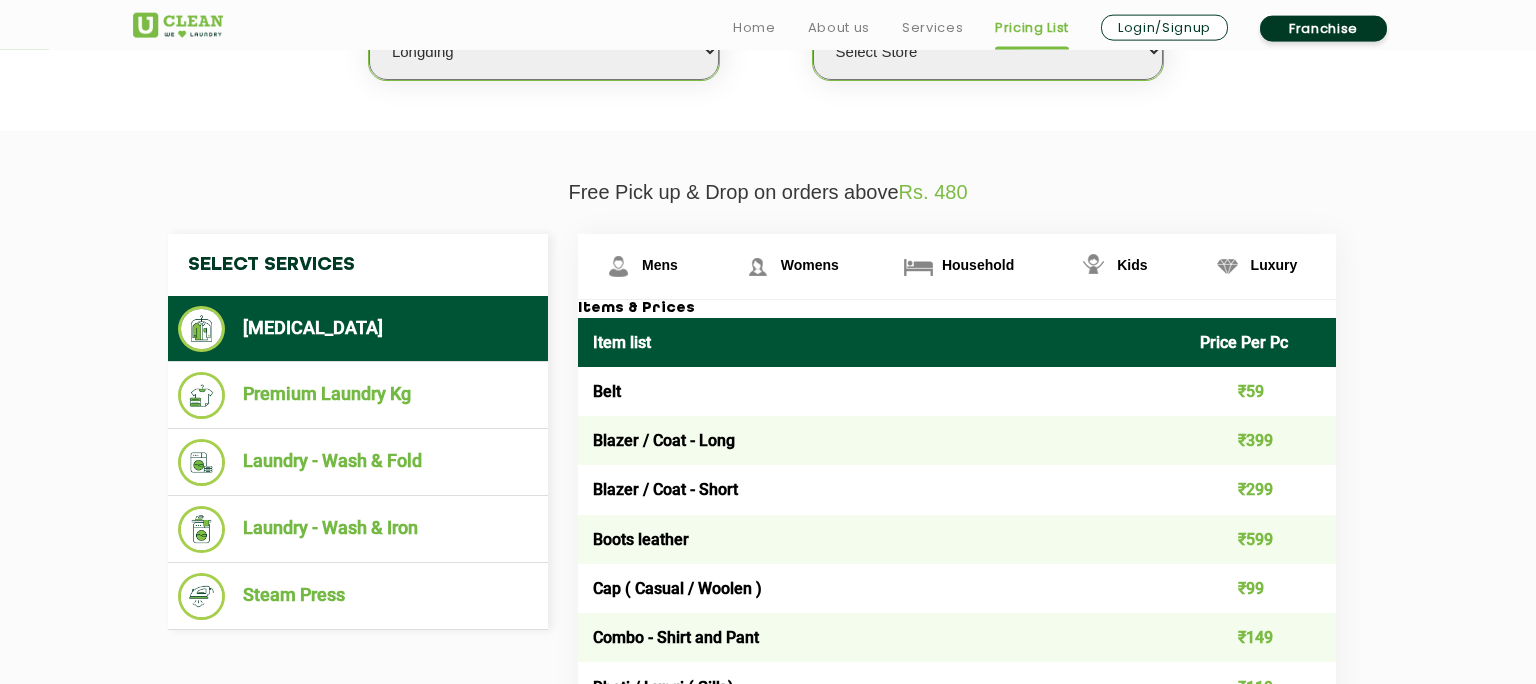 select on "0" 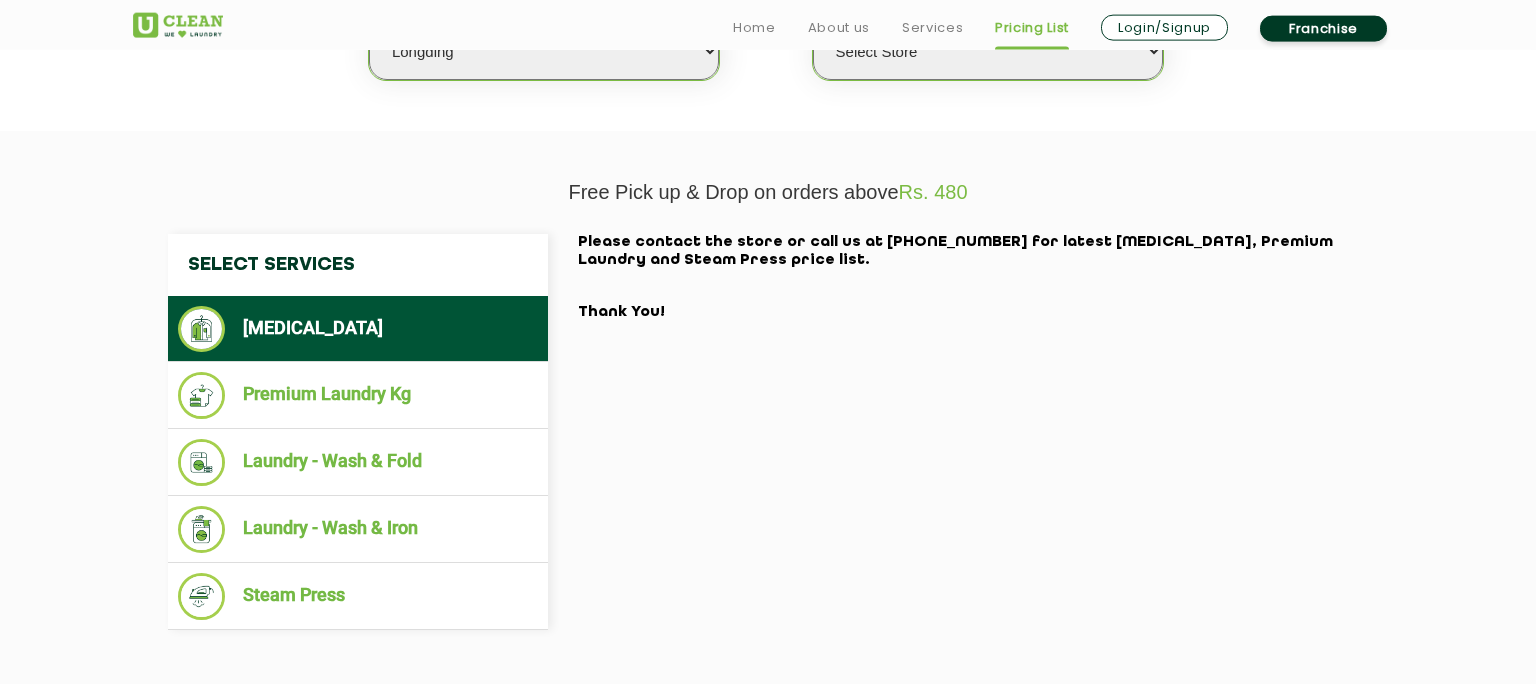 select on "64" 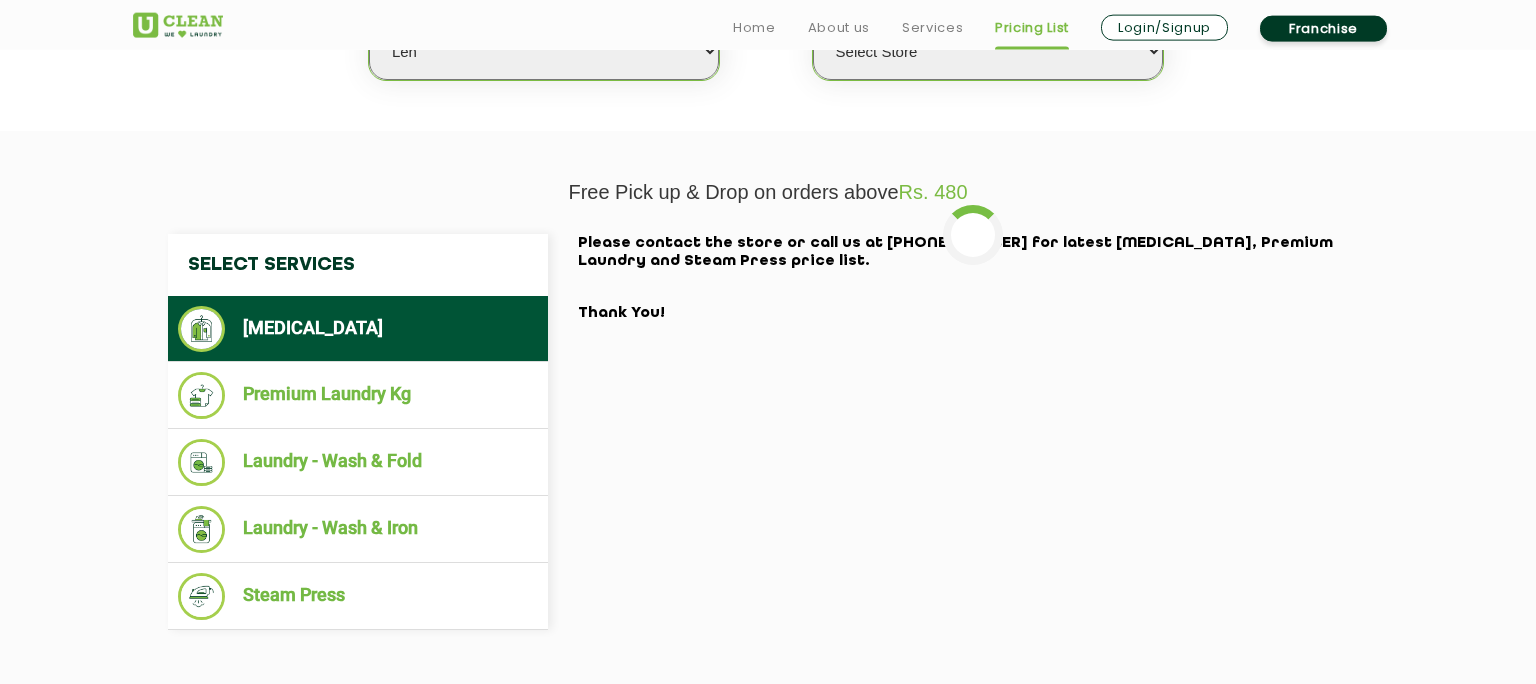 select on "0" 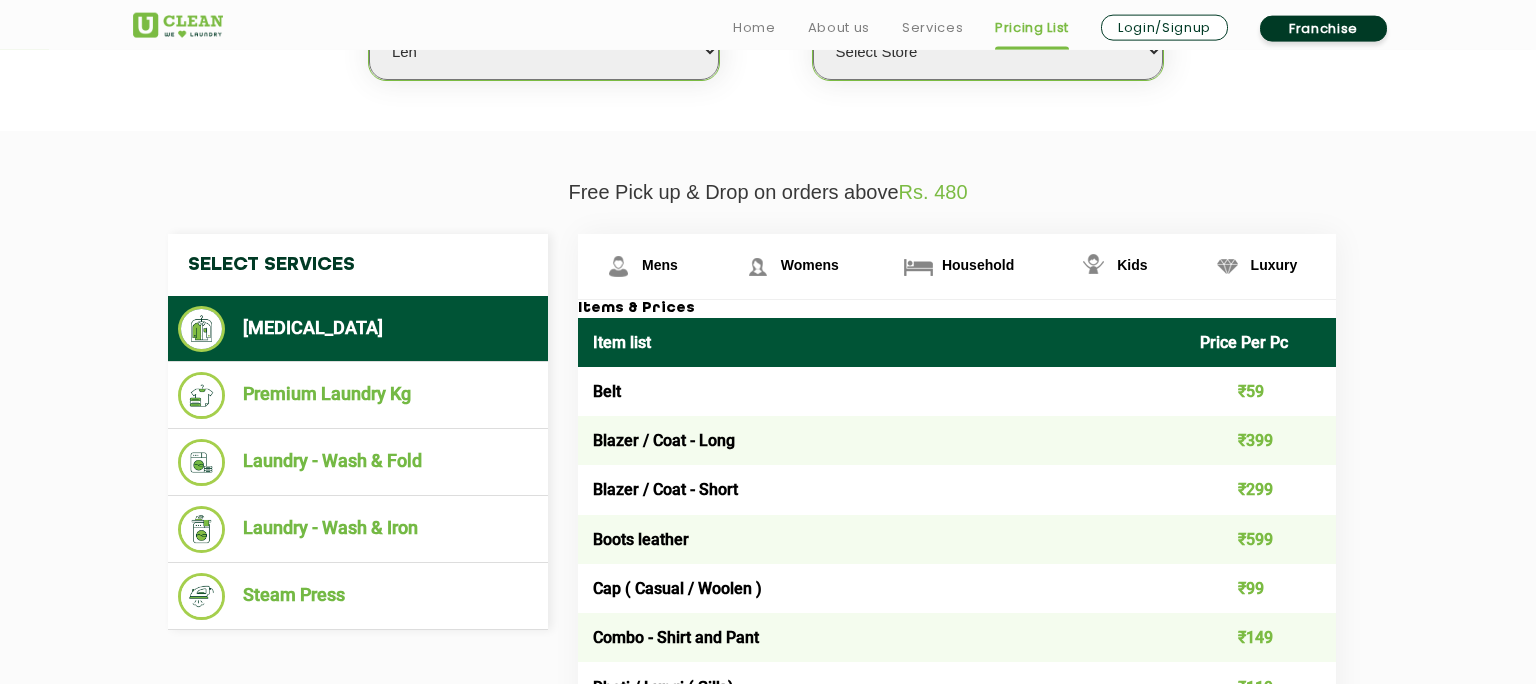 click on "Boots leather" at bounding box center [881, 539] 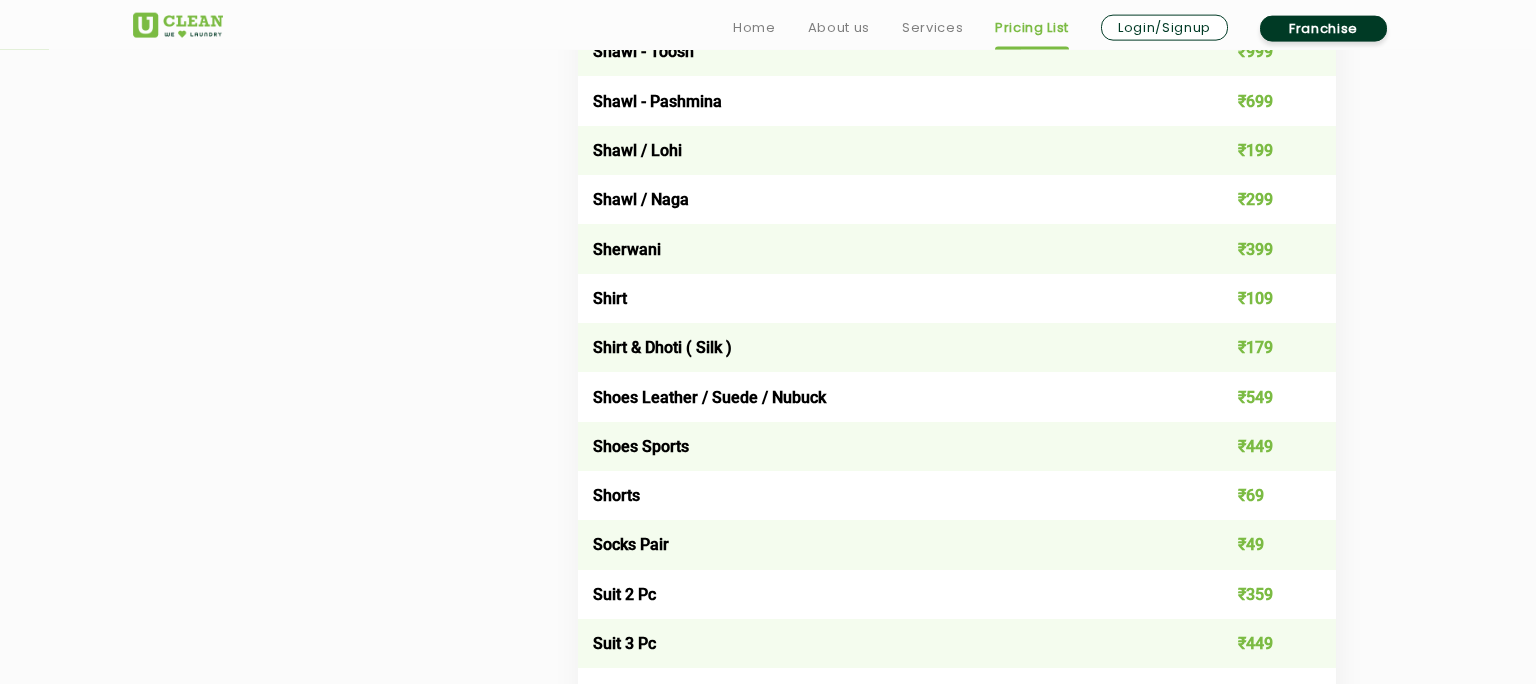 scroll, scrollTop: 2822, scrollLeft: 0, axis: vertical 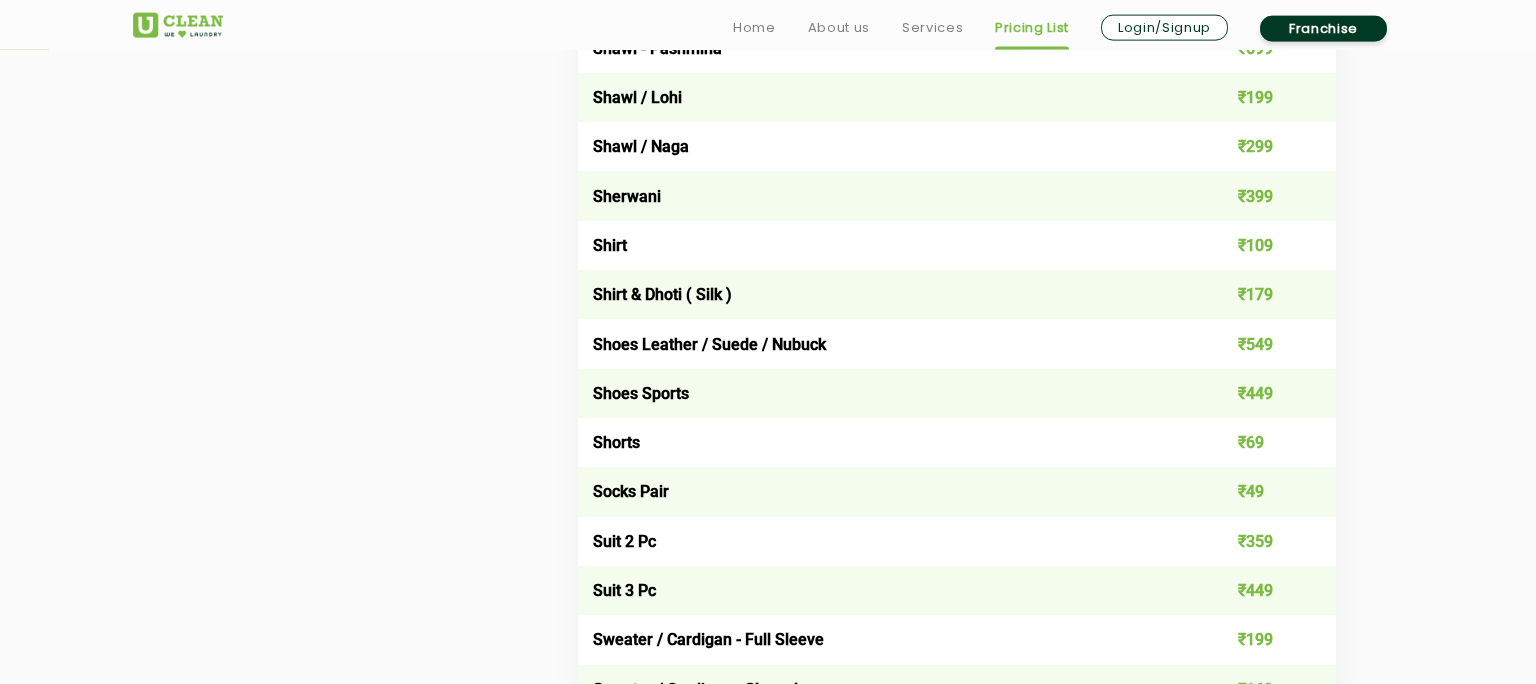 click on "Socks Pair" at bounding box center [881, 491] 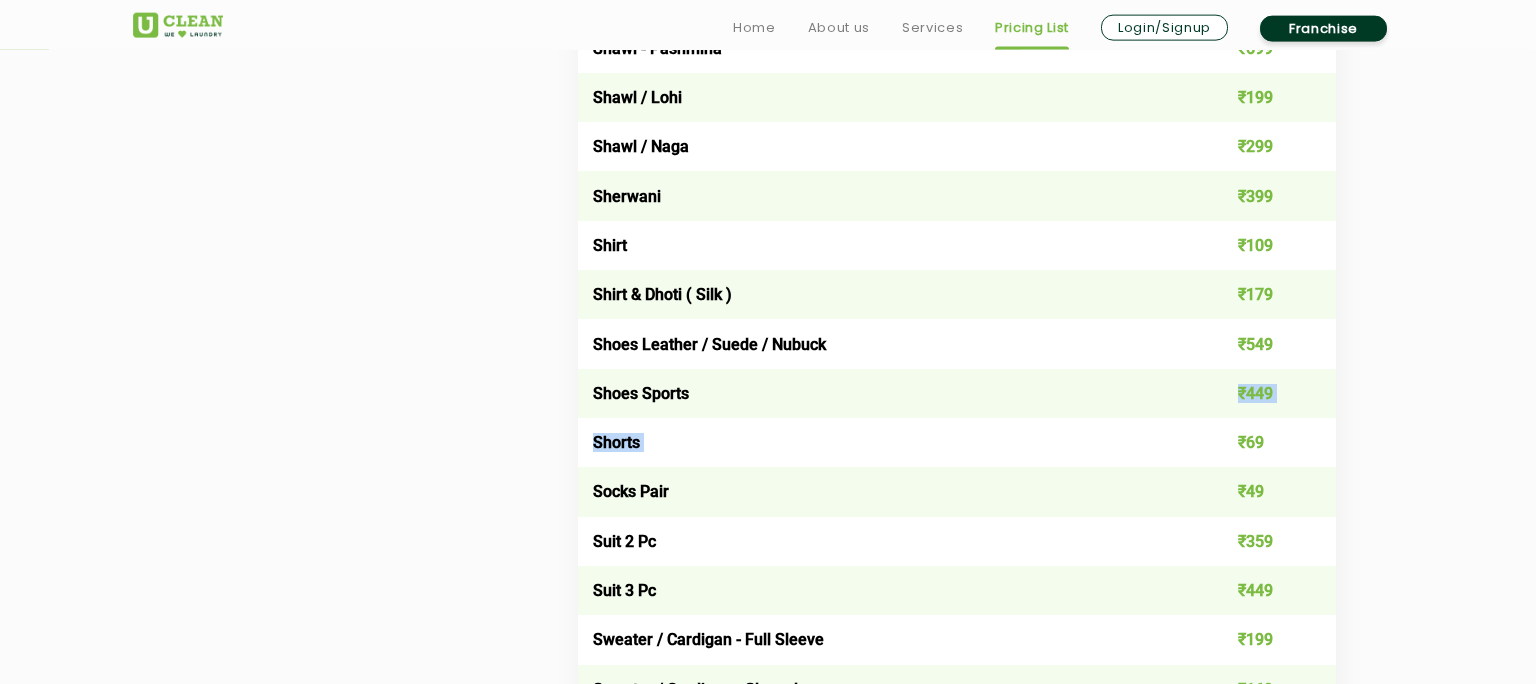 drag, startPoint x: 1231, startPoint y: 413, endPoint x: 1222, endPoint y: 447, distance: 35.17101 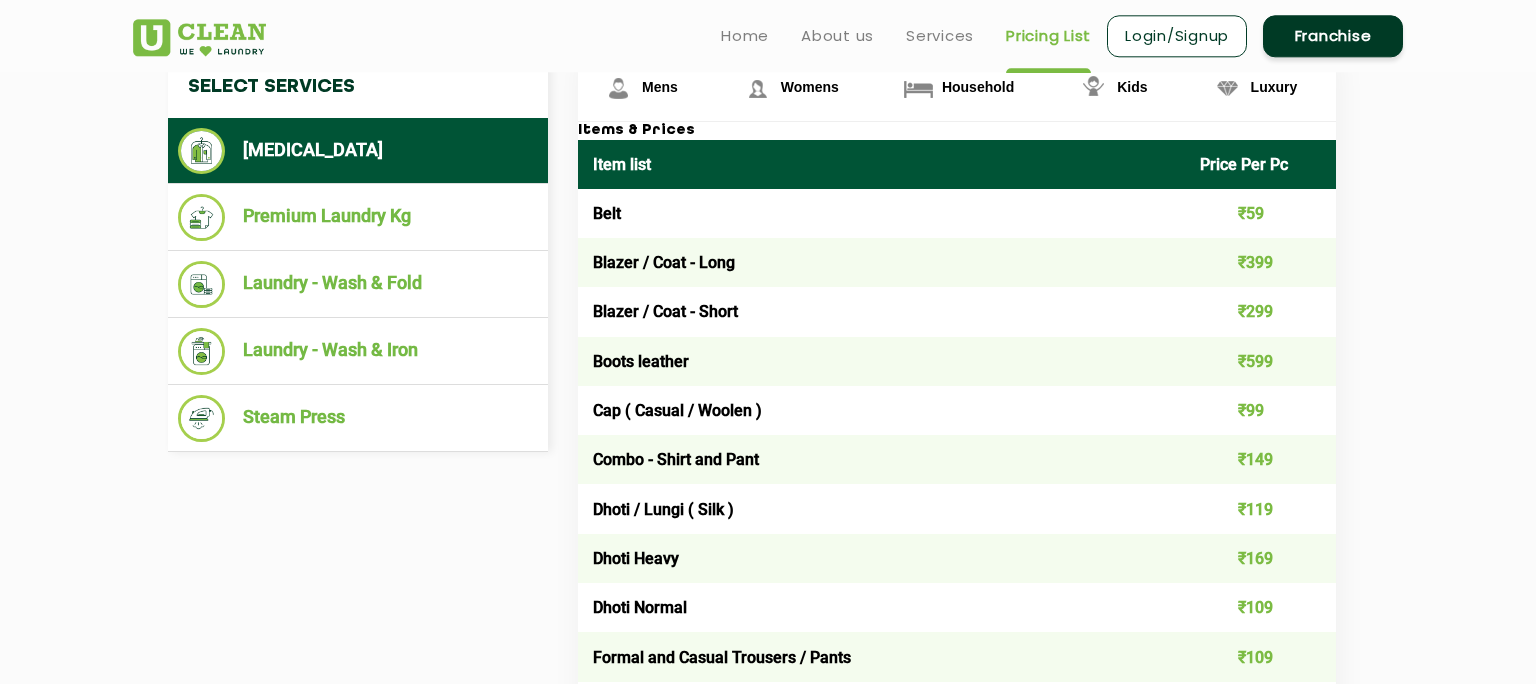 scroll, scrollTop: 763, scrollLeft: 0, axis: vertical 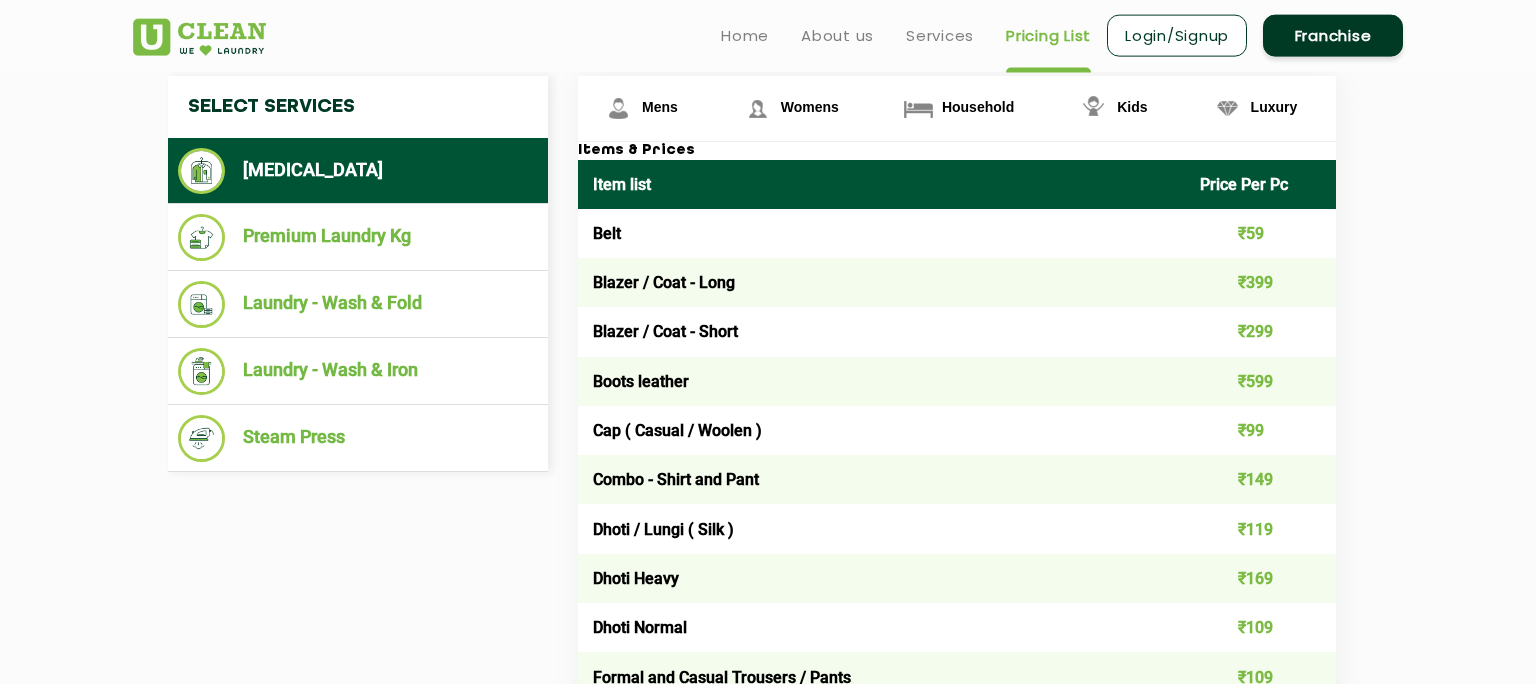 click on "Dhoti Heavy" at bounding box center (881, 578) 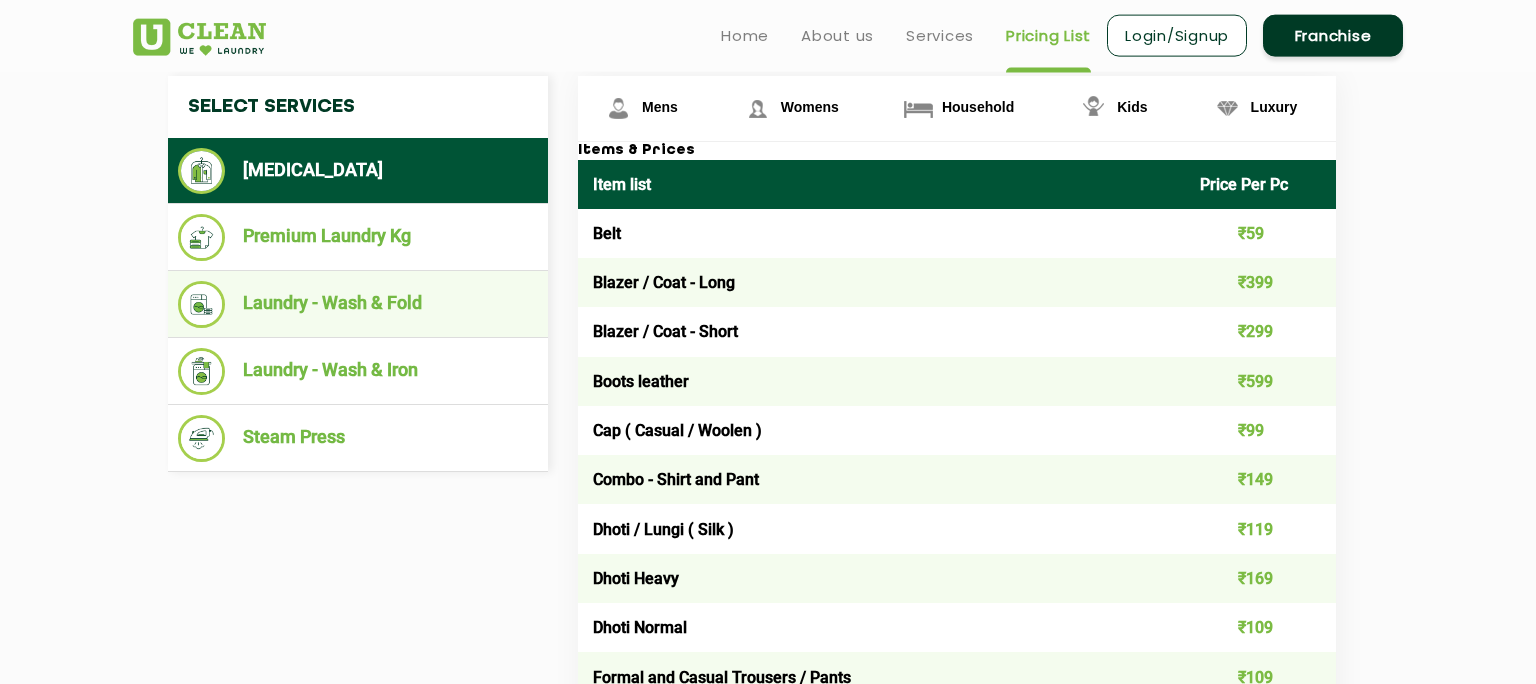 click on "Laundry - Wash & Fold" at bounding box center (358, 304) 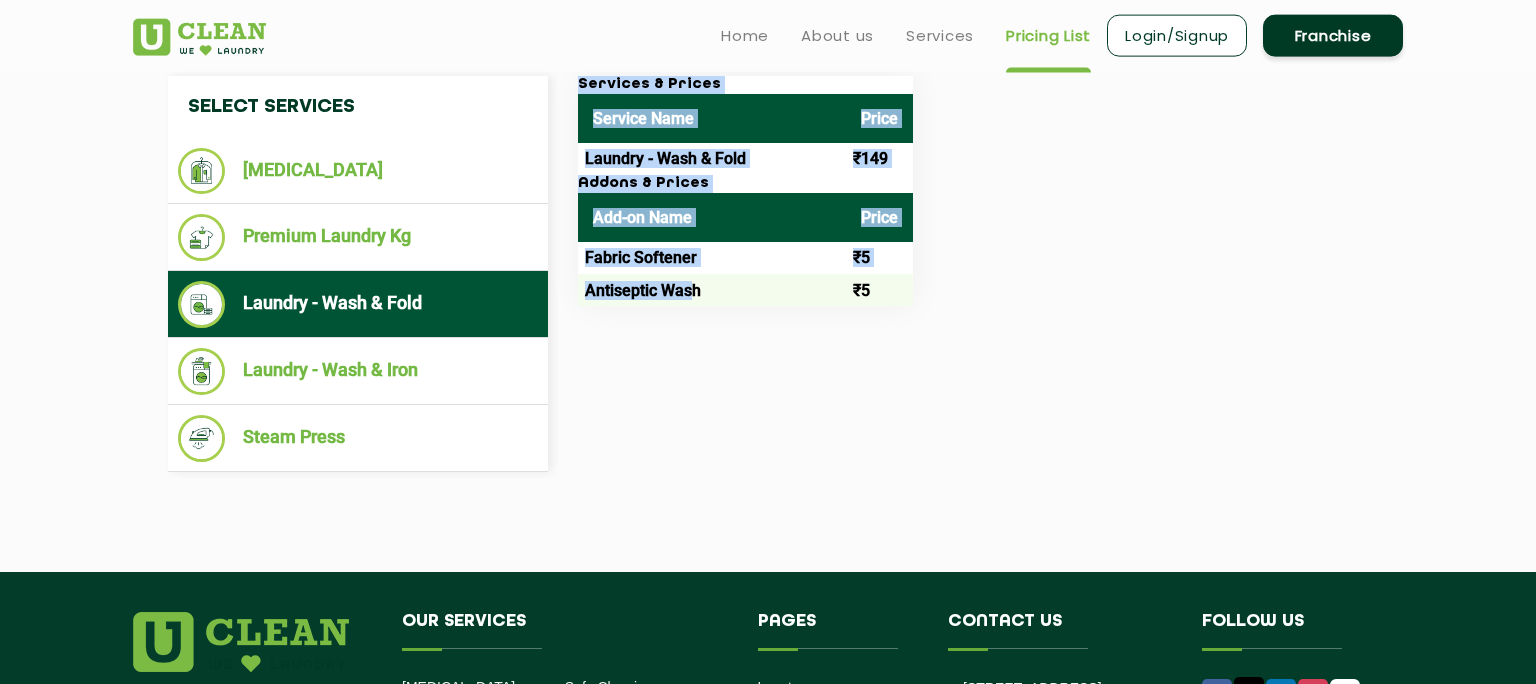 drag, startPoint x: 688, startPoint y: 319, endPoint x: 699, endPoint y: 308, distance: 15.556349 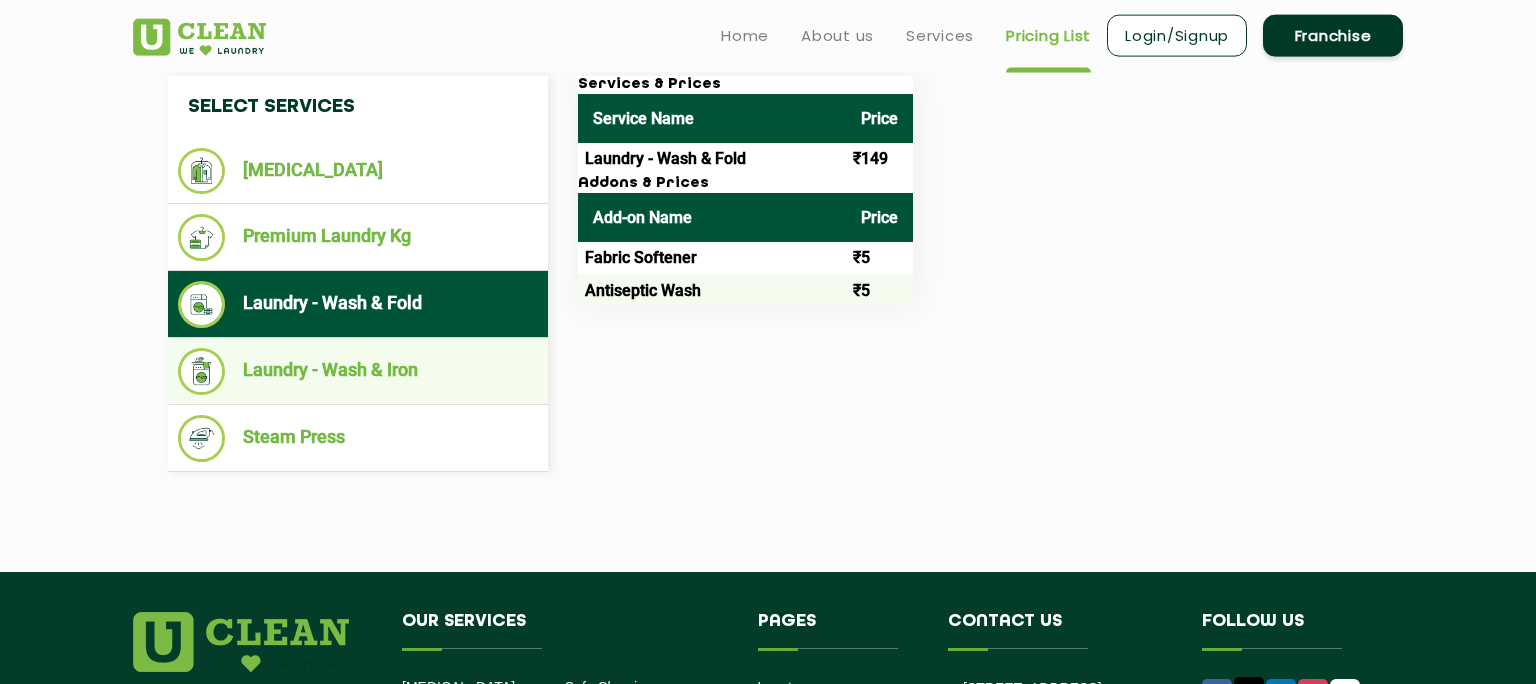 click on "Laundry - Wash & Iron" at bounding box center (358, 371) 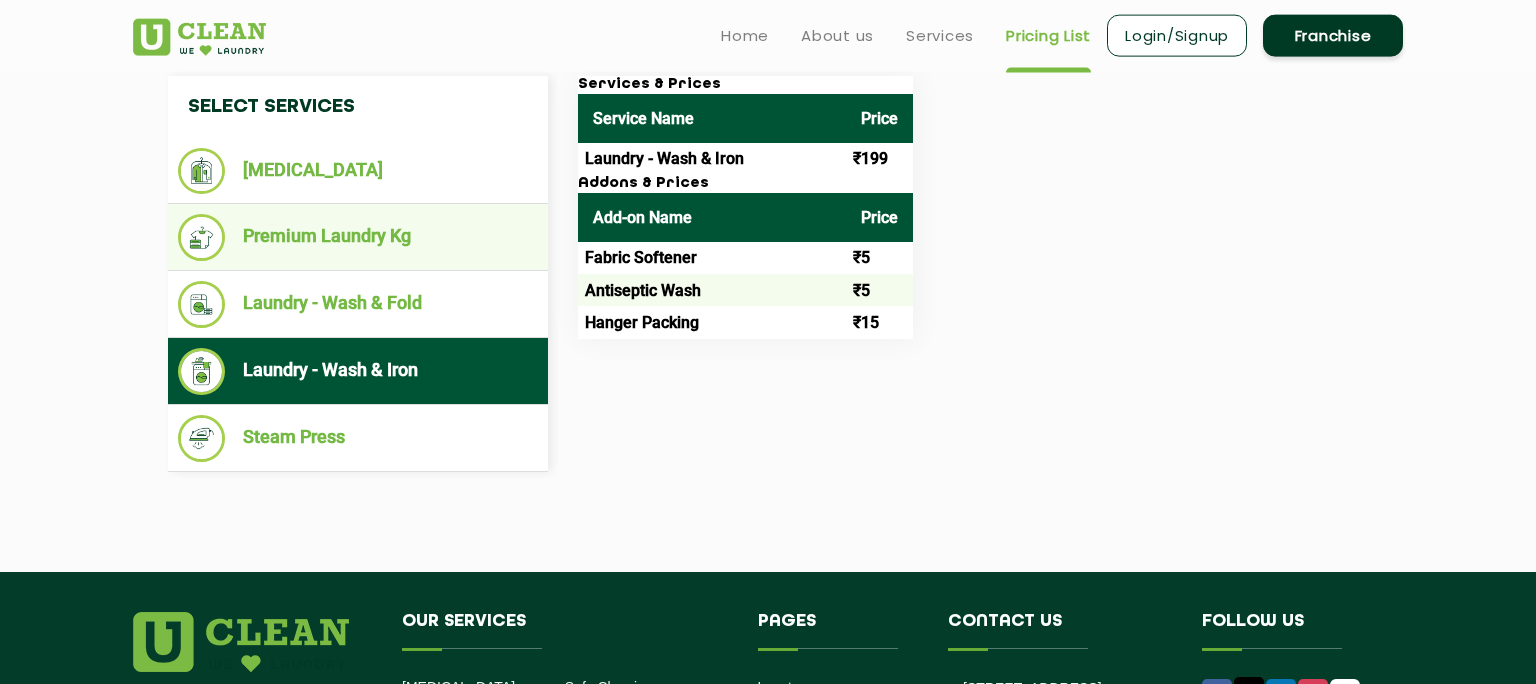 click on "Premium Laundry Kg" at bounding box center [358, 237] 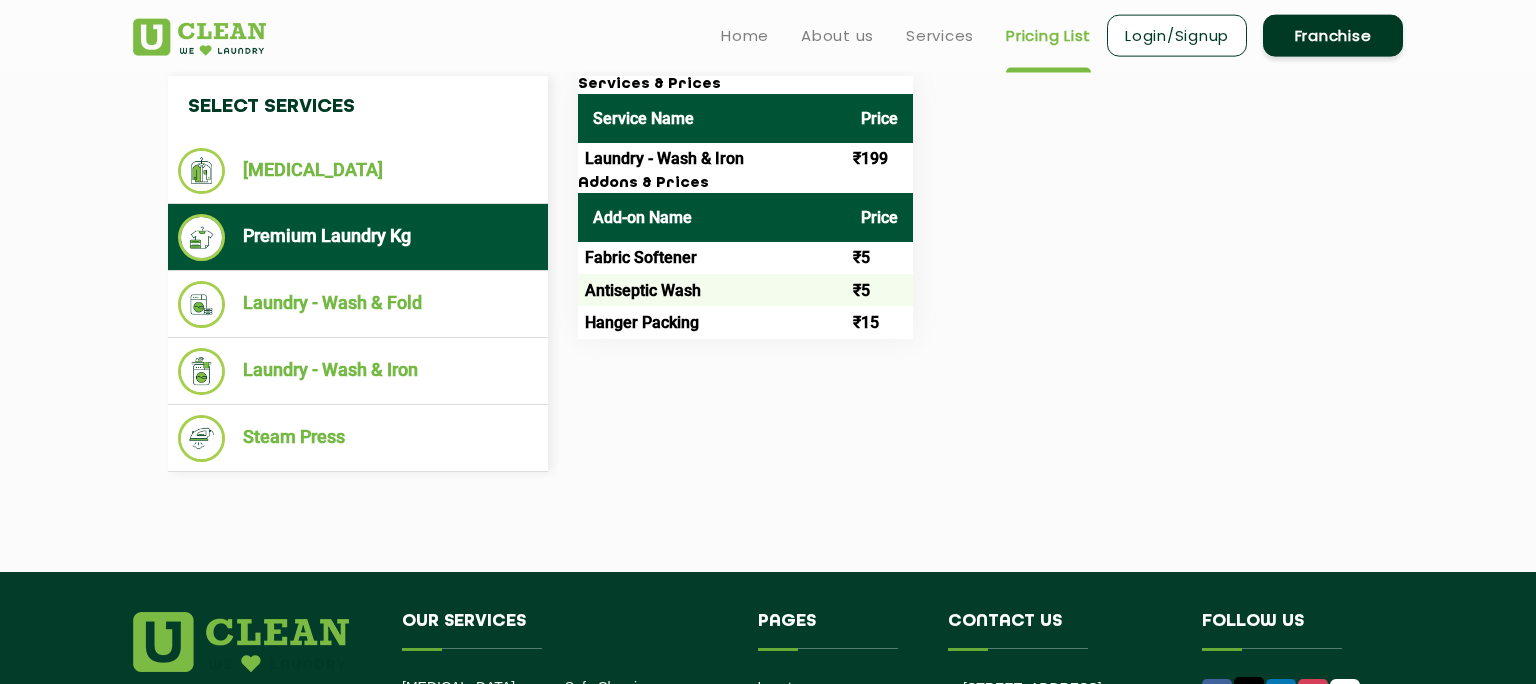 click on "Add-on Name" at bounding box center [712, 217] 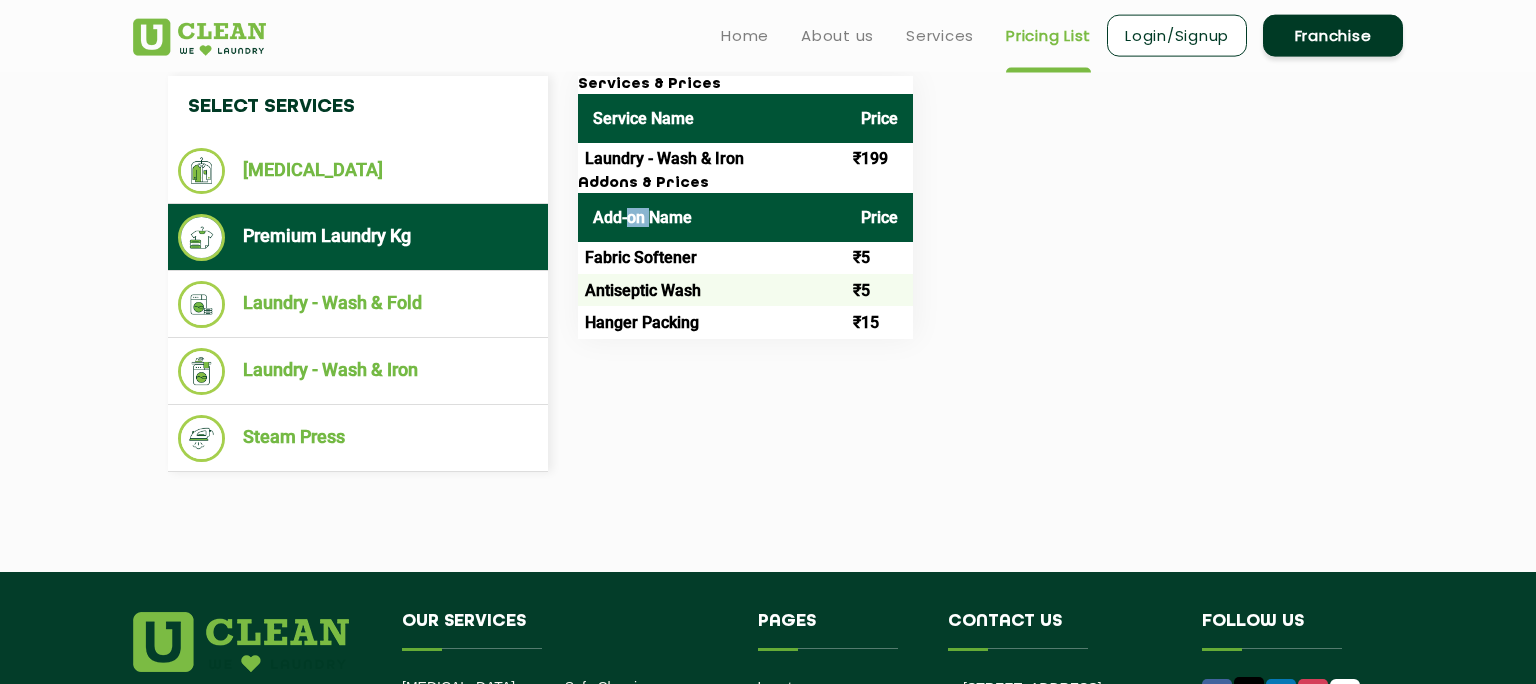 click on "Add-on Name" at bounding box center [712, 217] 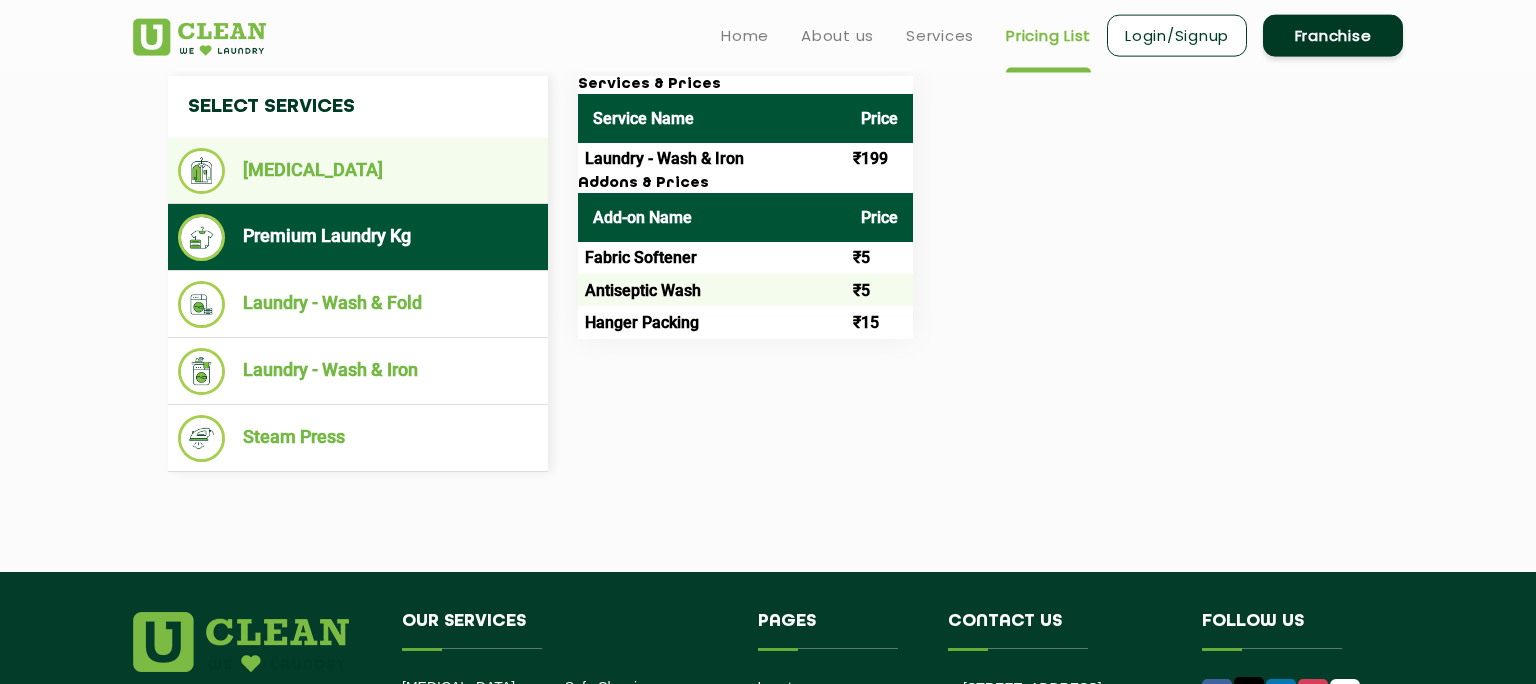 click on "[MEDICAL_DATA]" at bounding box center (358, 171) 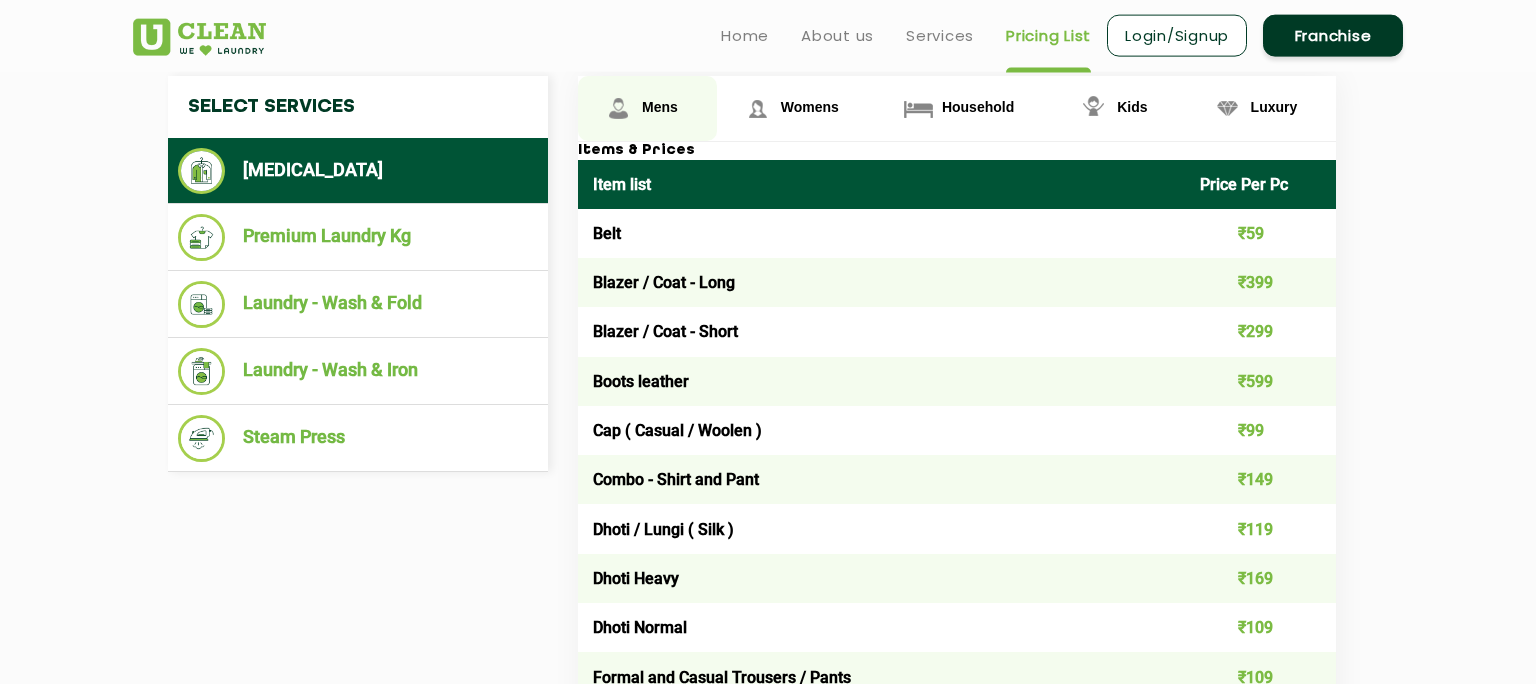 click on "Mens" at bounding box center (660, 107) 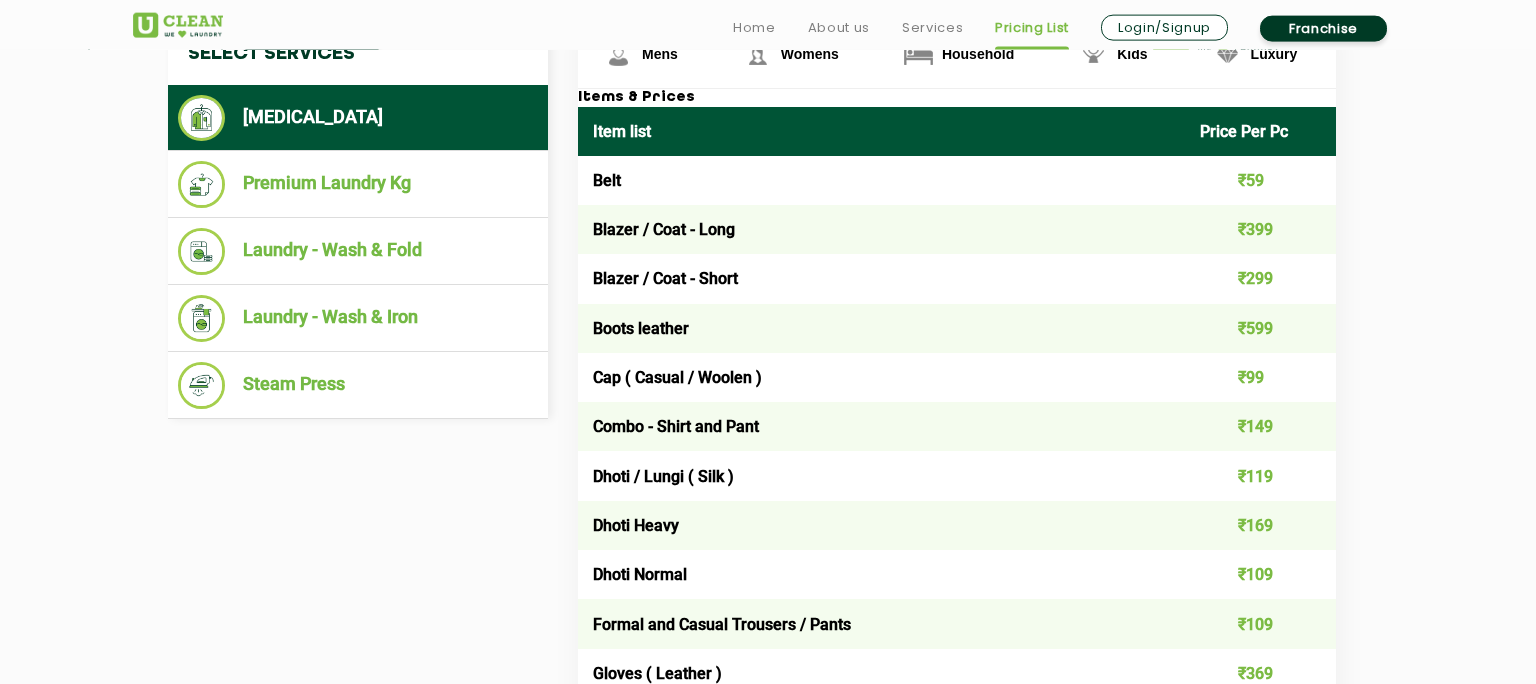scroll, scrollTop: 868, scrollLeft: 0, axis: vertical 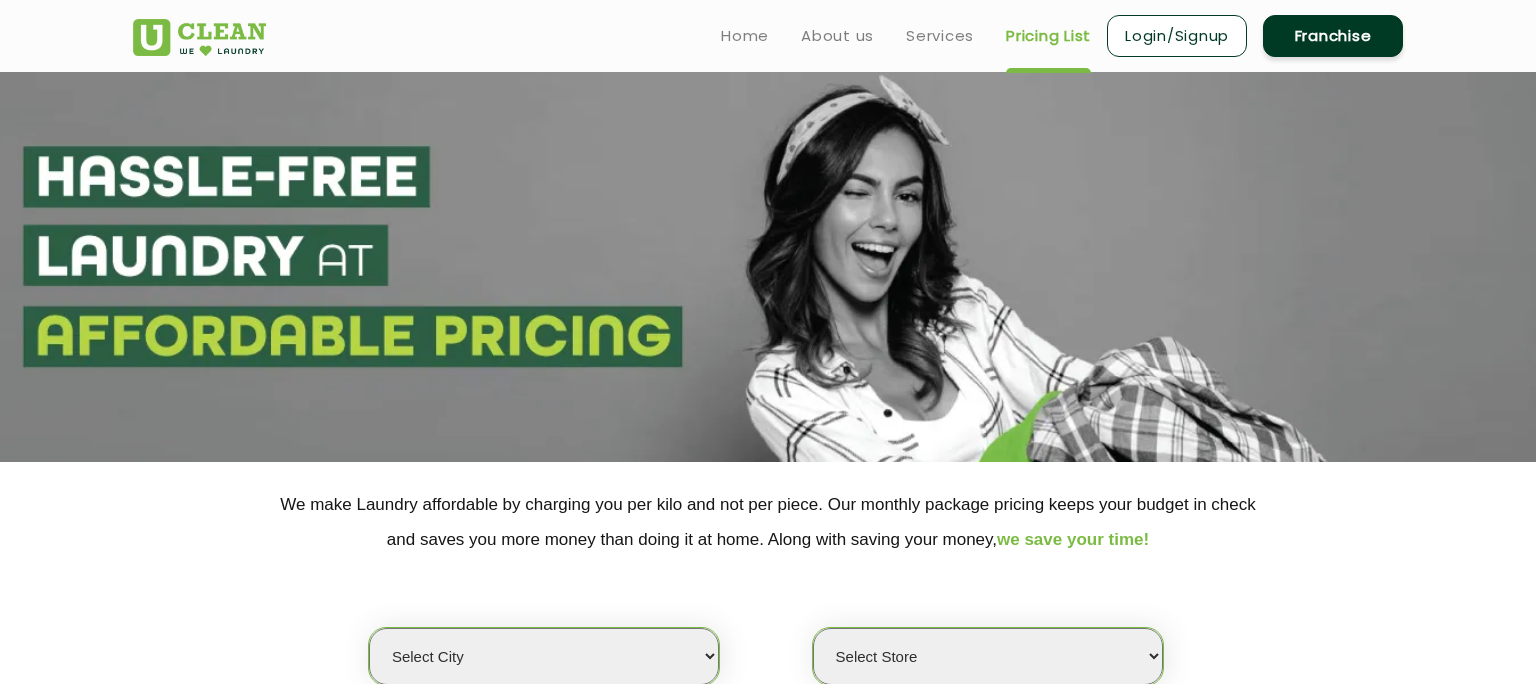 click 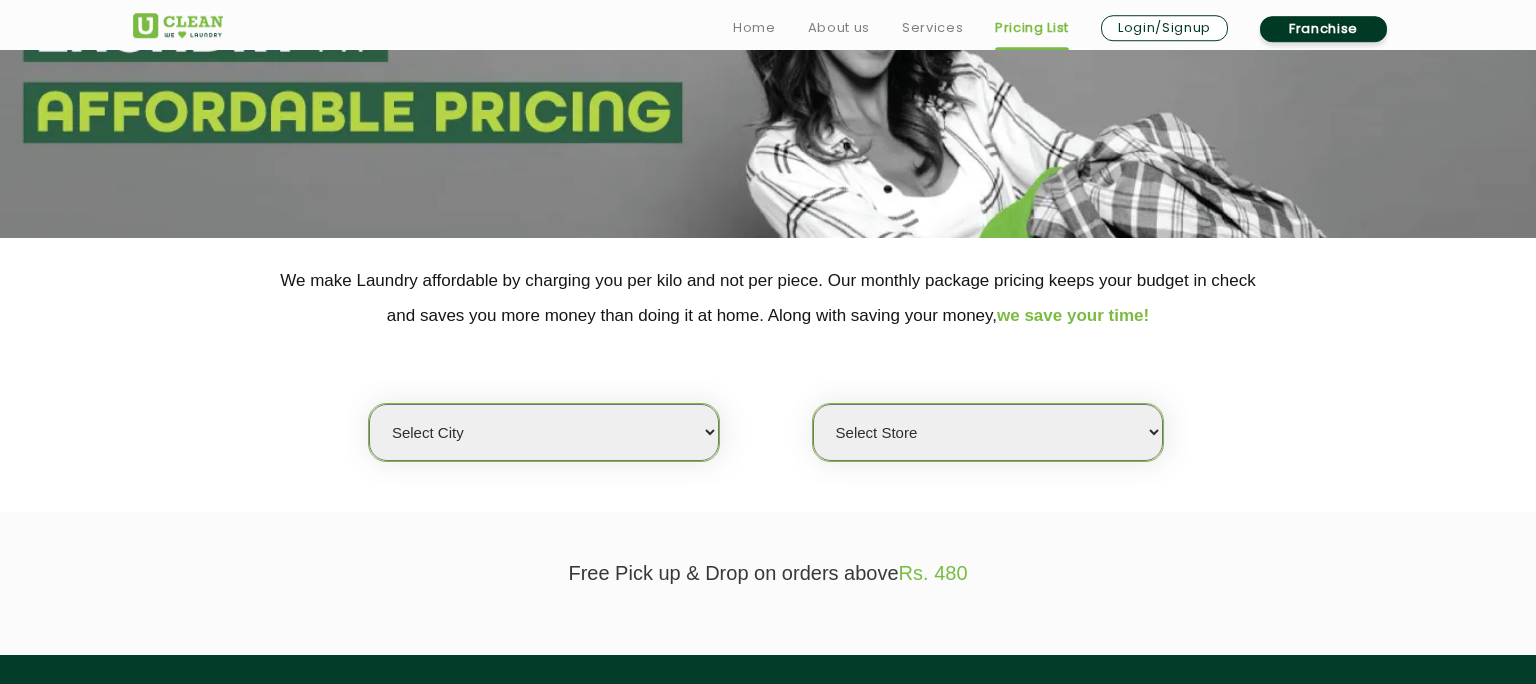 scroll, scrollTop: 316, scrollLeft: 0, axis: vertical 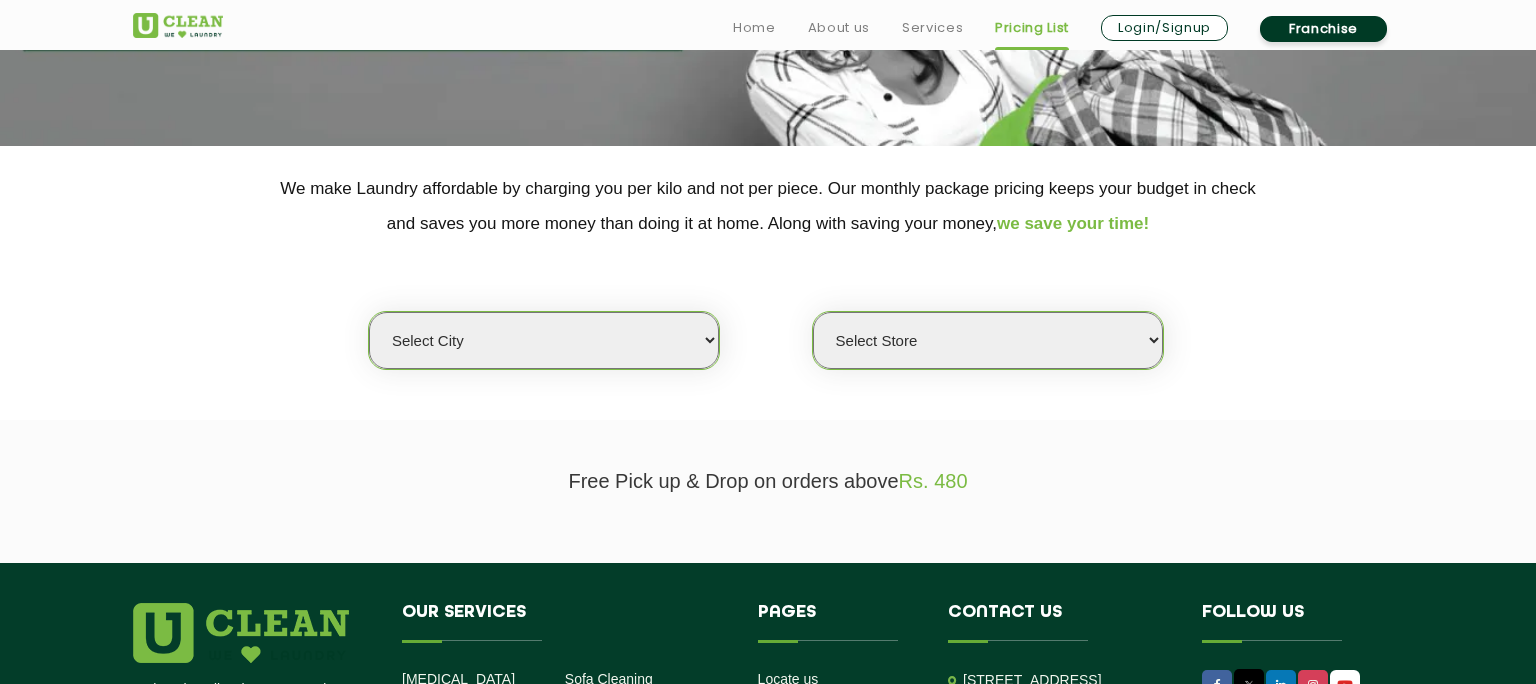 click on "Select city Aalo Agartala Agra Ahmedabad Akola Aligarh Alwar - UClean Select Amravati Aurangabad Ayodhya Bahadurgarh Bahraich Baleswar Baramulla Bareilly Barmer Barpeta Bathinda Belgaum Bengaluru Berhampur Bettiah Bhagalpur Bhilwara Bhiwadi Bhopal Bhubaneshwar Bidar Bikaner Bilaspur Bokaro Bongaigaon Chandigarh Chennai Chitrakoot Cochin Coimbatore Cooch Behar Coonoor Daman Danapur Darrang Daudnagar Dehradun Delhi Deoghar Dhanbad Dharwad Dhule Dibrugarh Digboi Dimapur Dindigul Duliajan Ellenabad Erode Faridabad Gandhidham Gandhinagar Garia Ghaziabad Goa Gohana Golaghat Gonda Gorakhpur Gurugram Guwahati Gwalior Haldwani Hamirpur Hanumangarh Haridwar Hingoli Hojai Howrah Hubli Hyderabad Imphal Indore Itanagar Jagdalpur Jagraon Jaipur Jaipur - Select Jammu Jamshedpur Jehanabad Jhansi Jodhpur Jorhat Kaithal Kakinada Kanpur Kargil Karimganj Kathmandu Kharupetia Khopoli Kochi Kohima Kokapet Kokrajhar Kolhapur Kolkata Kota Kotdwar Krishnanagar Kundli Kurnool Latur Leh Longding Lower Subansiri Lucknow Ludhiana Madurai" at bounding box center (544, 340) 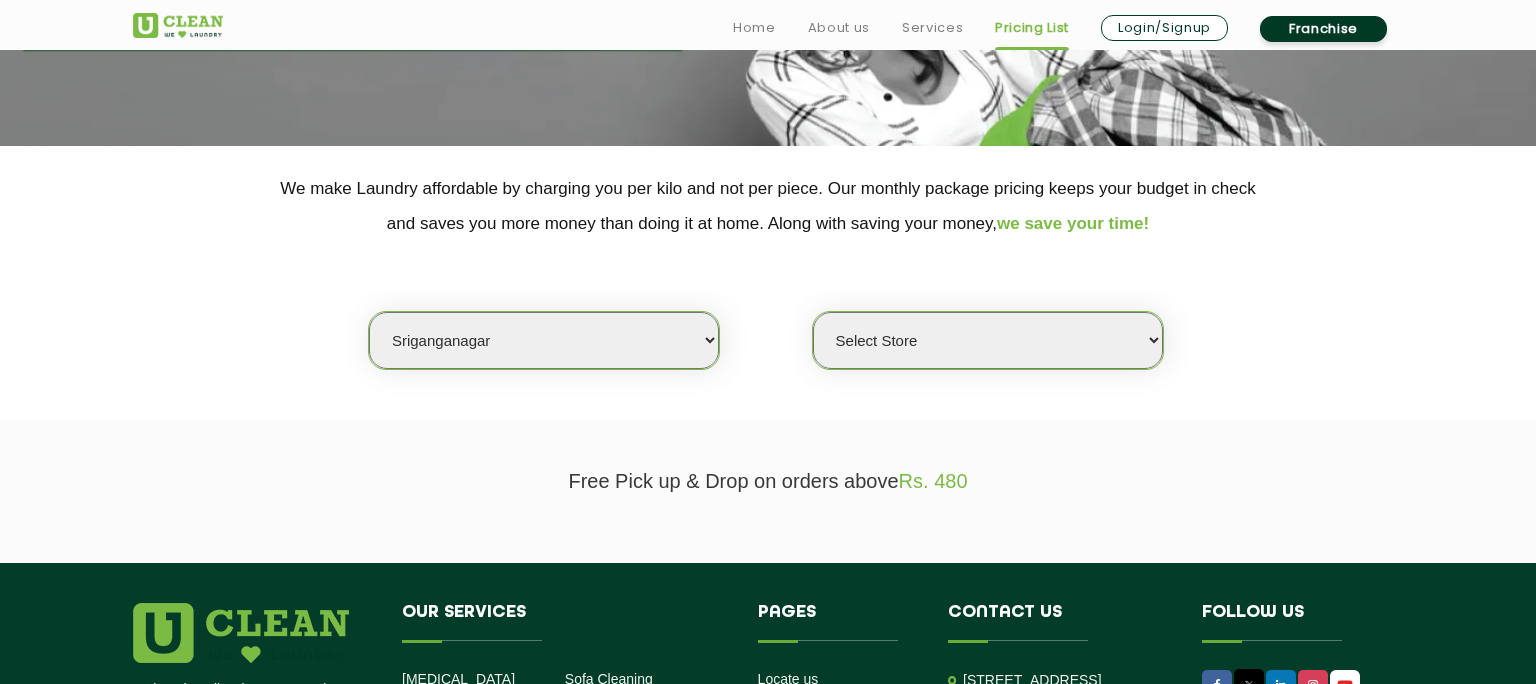 click on "Sriganganagar" at bounding box center [0, 0] 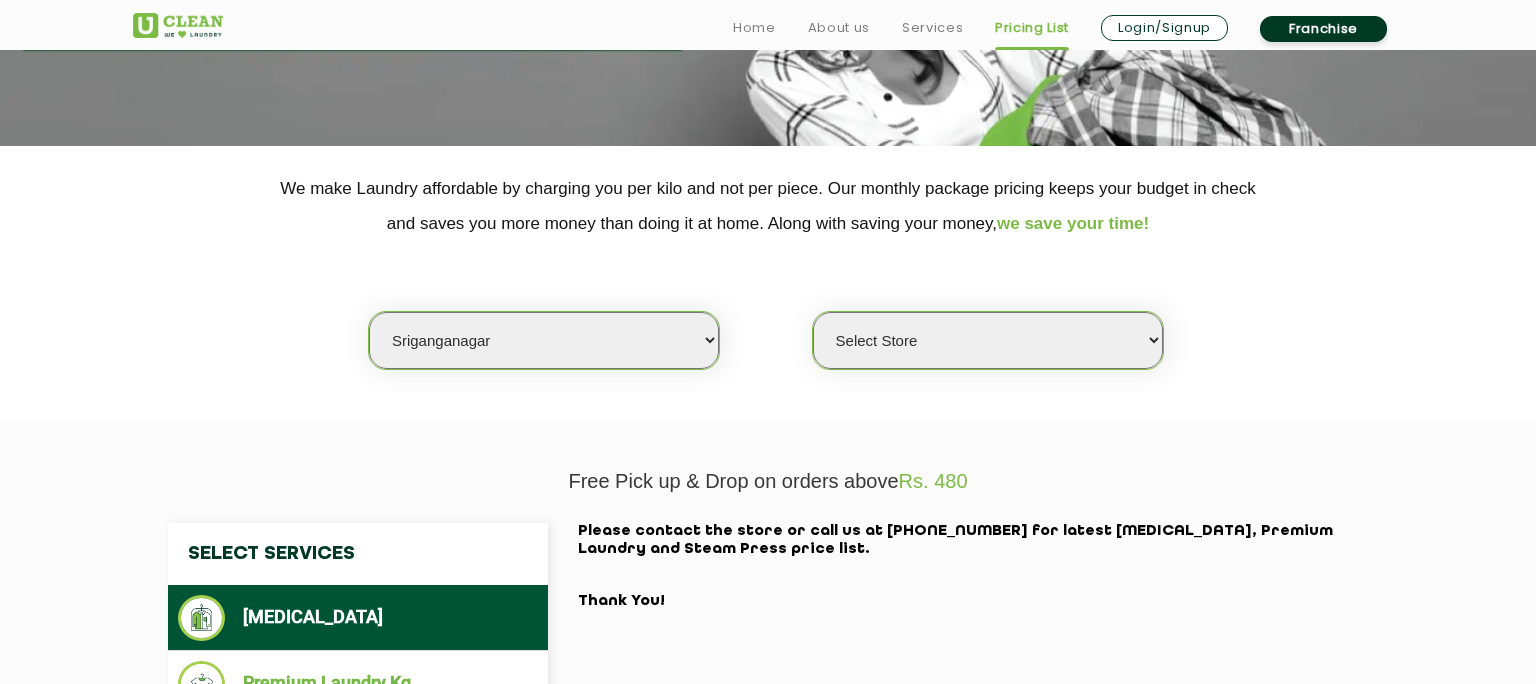 click on "Select Store UClean Sriganganagar" at bounding box center [988, 340] 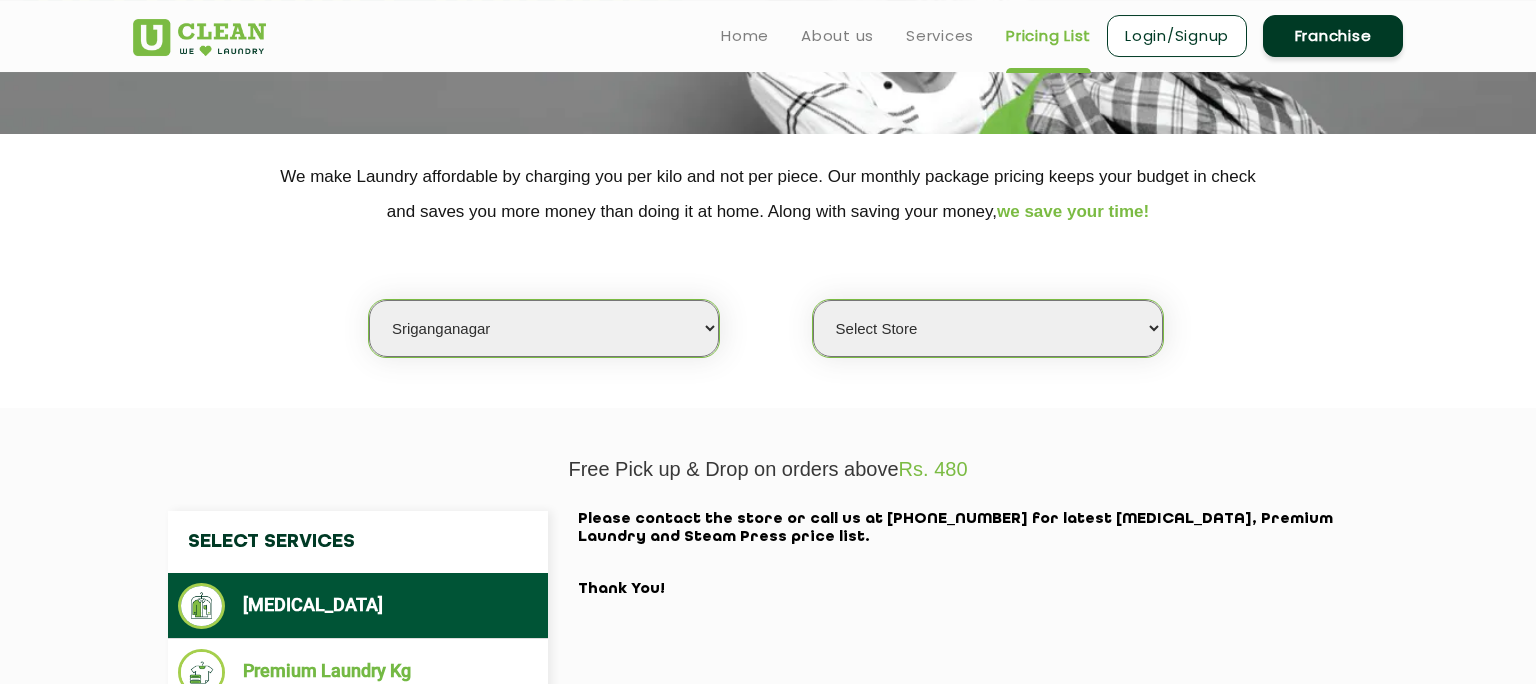 scroll, scrollTop: 316, scrollLeft: 0, axis: vertical 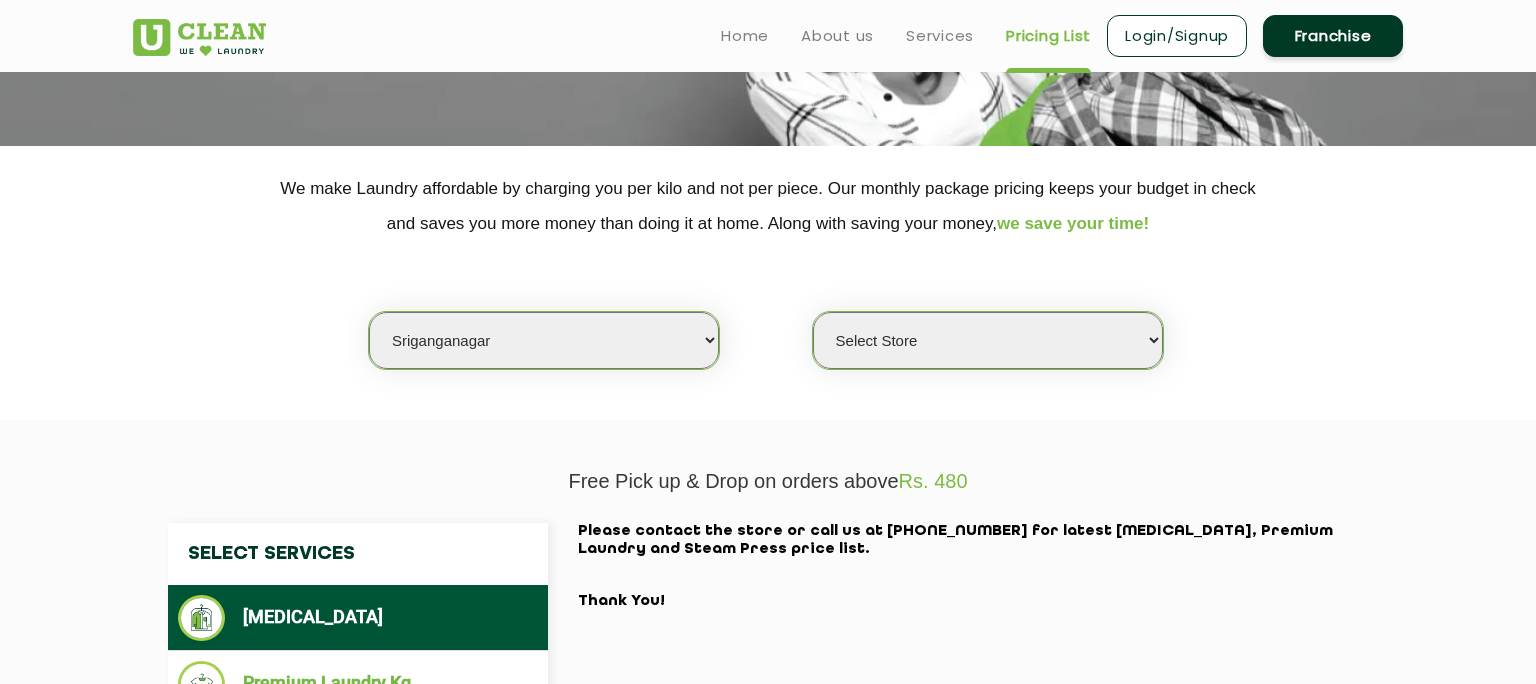 click on "Select Store UClean Sriganganagar" at bounding box center [988, 340] 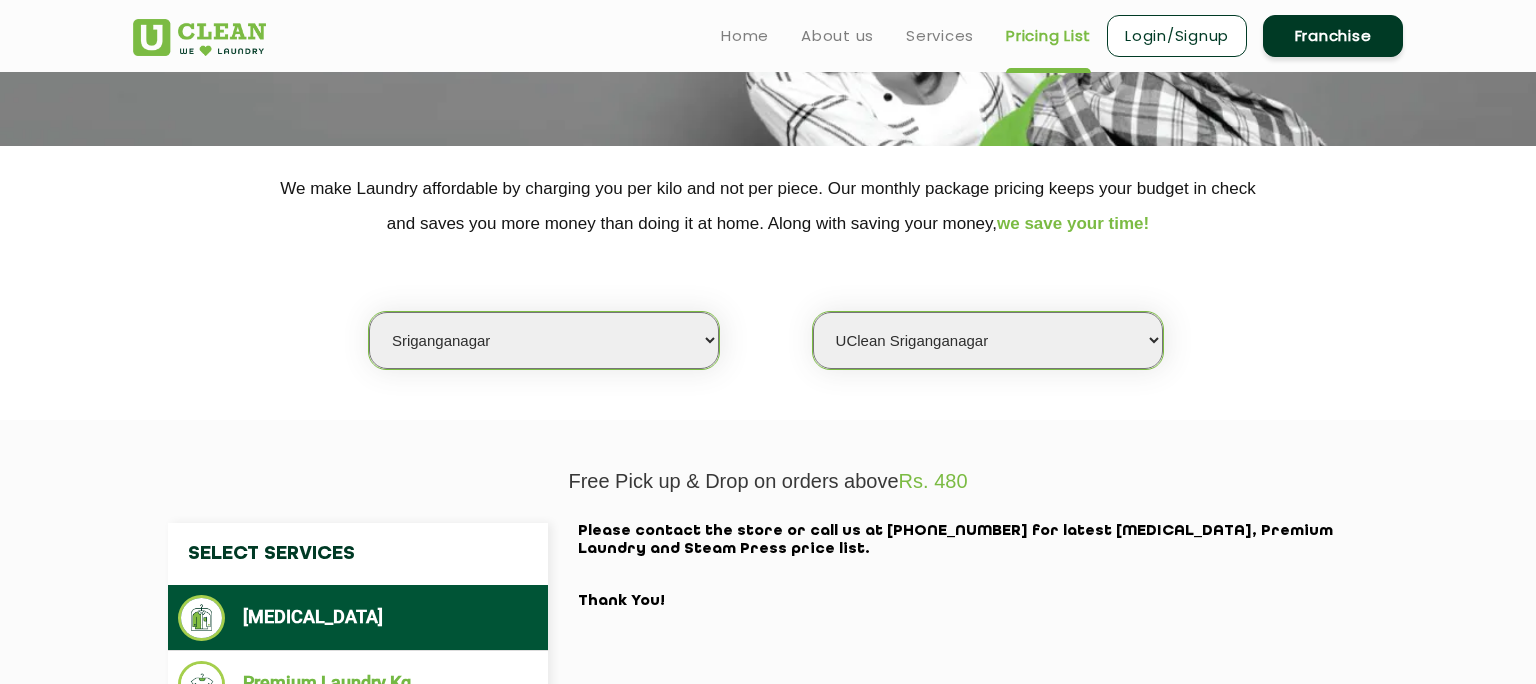 click on "UClean Sriganganagar" at bounding box center [0, 0] 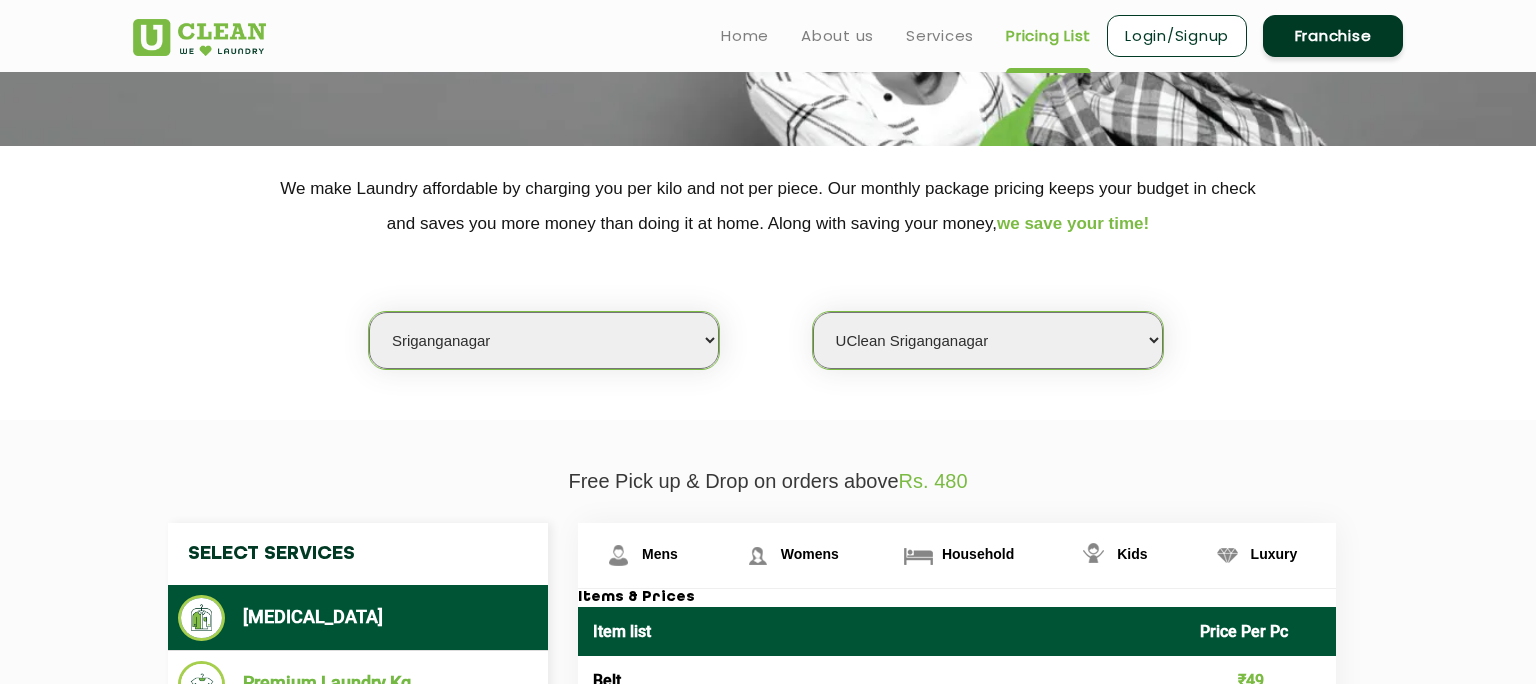 click on "Item list" at bounding box center (881, 631) 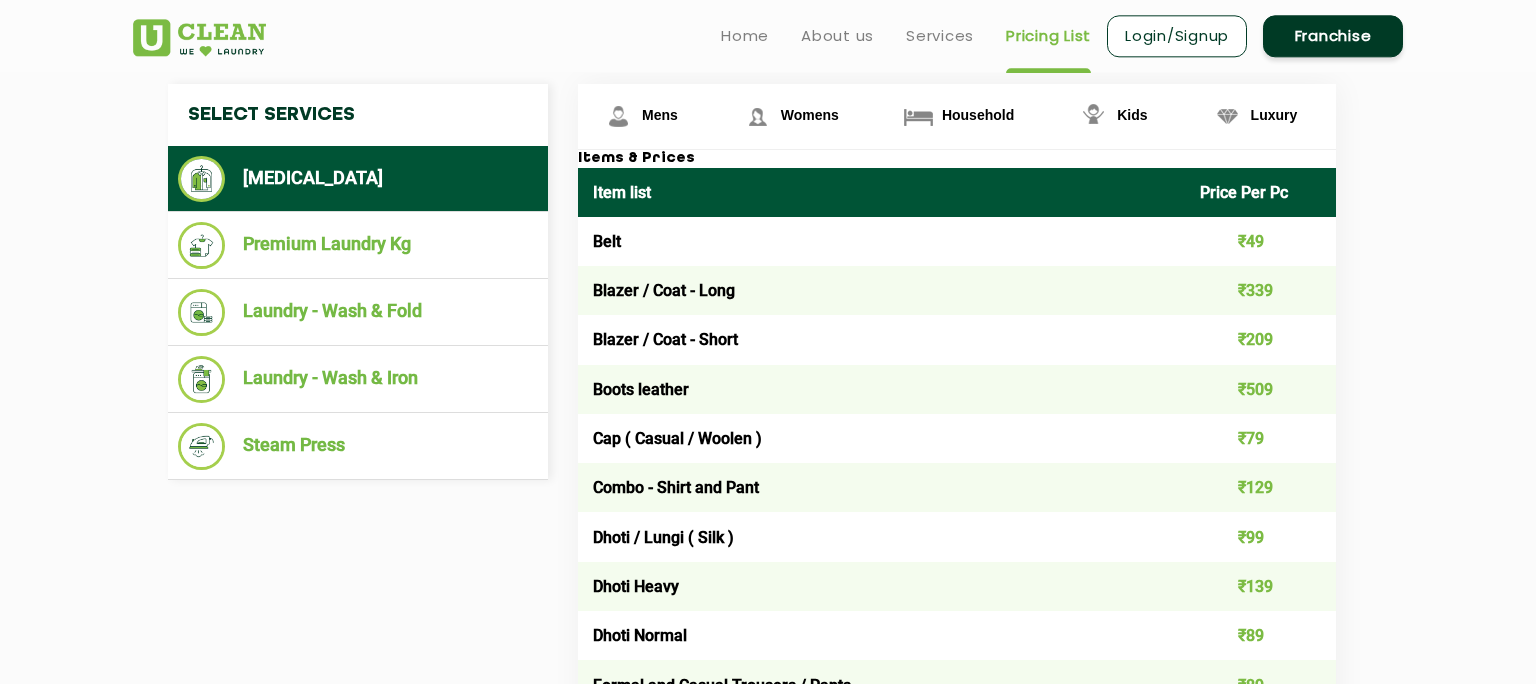 scroll, scrollTop: 739, scrollLeft: 0, axis: vertical 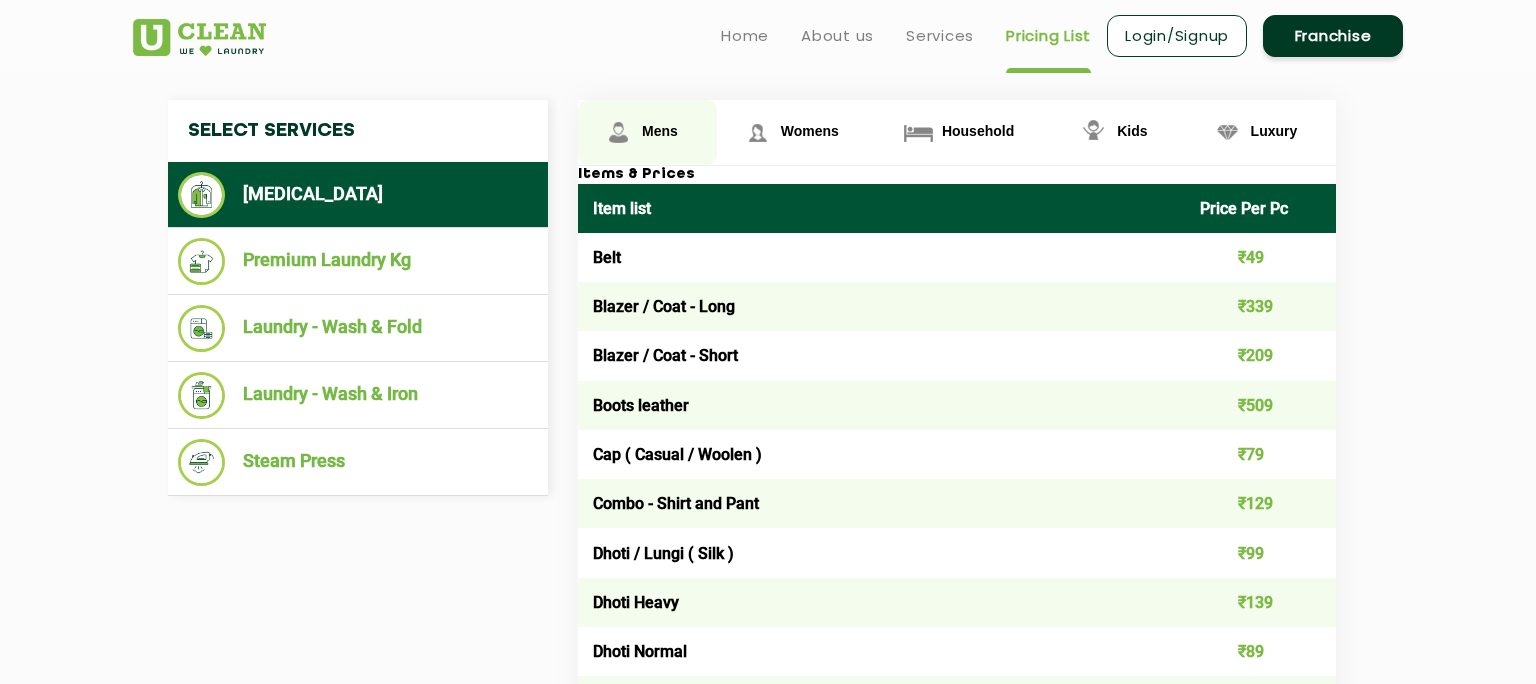 click on "Mens" at bounding box center (660, 131) 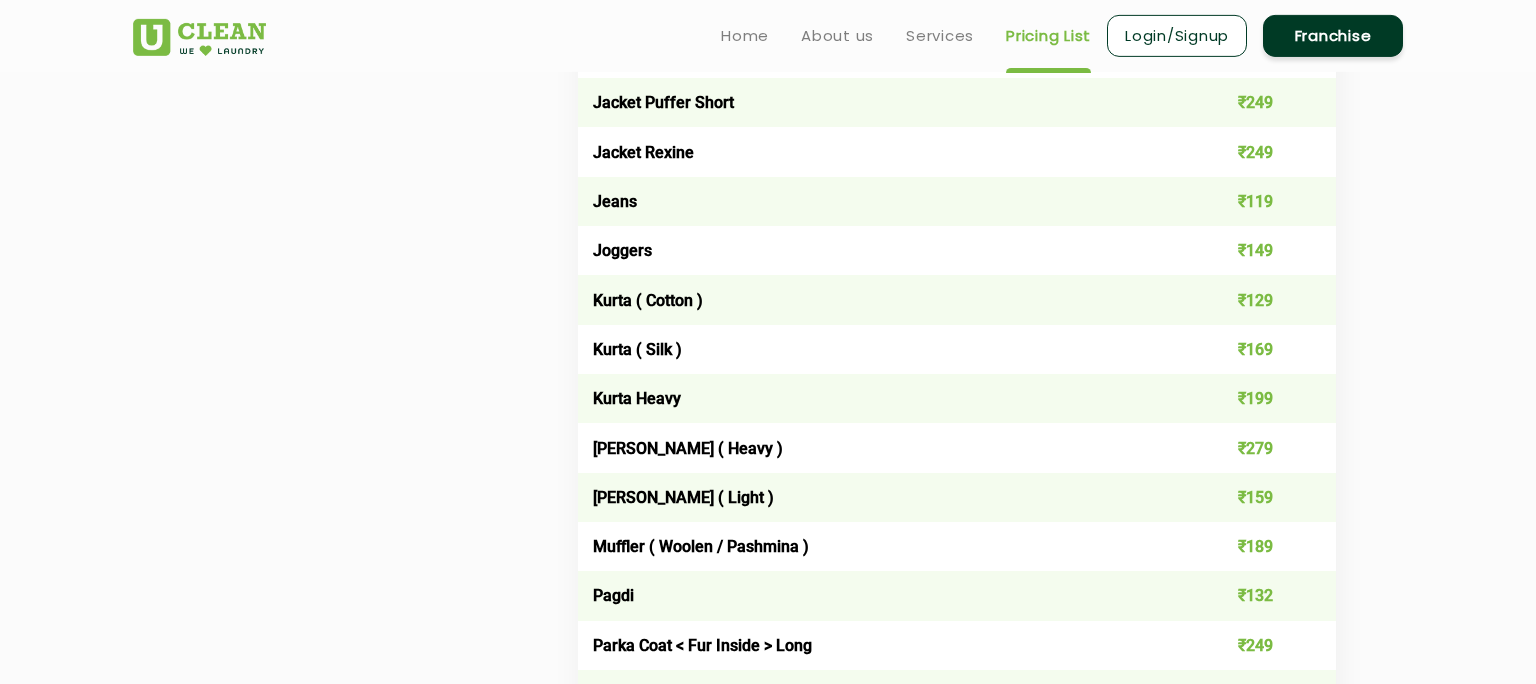 scroll, scrollTop: 1795, scrollLeft: 0, axis: vertical 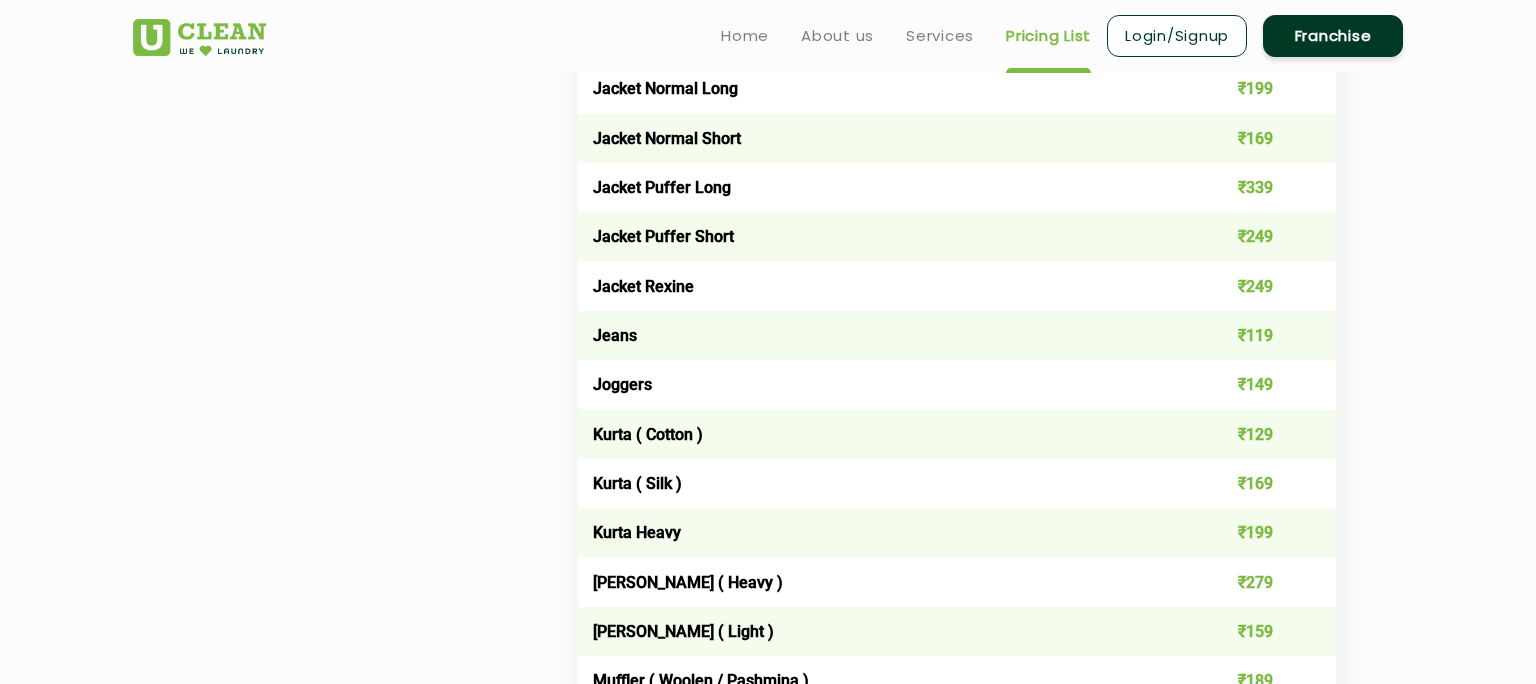 click on "Jeans" at bounding box center [881, 335] 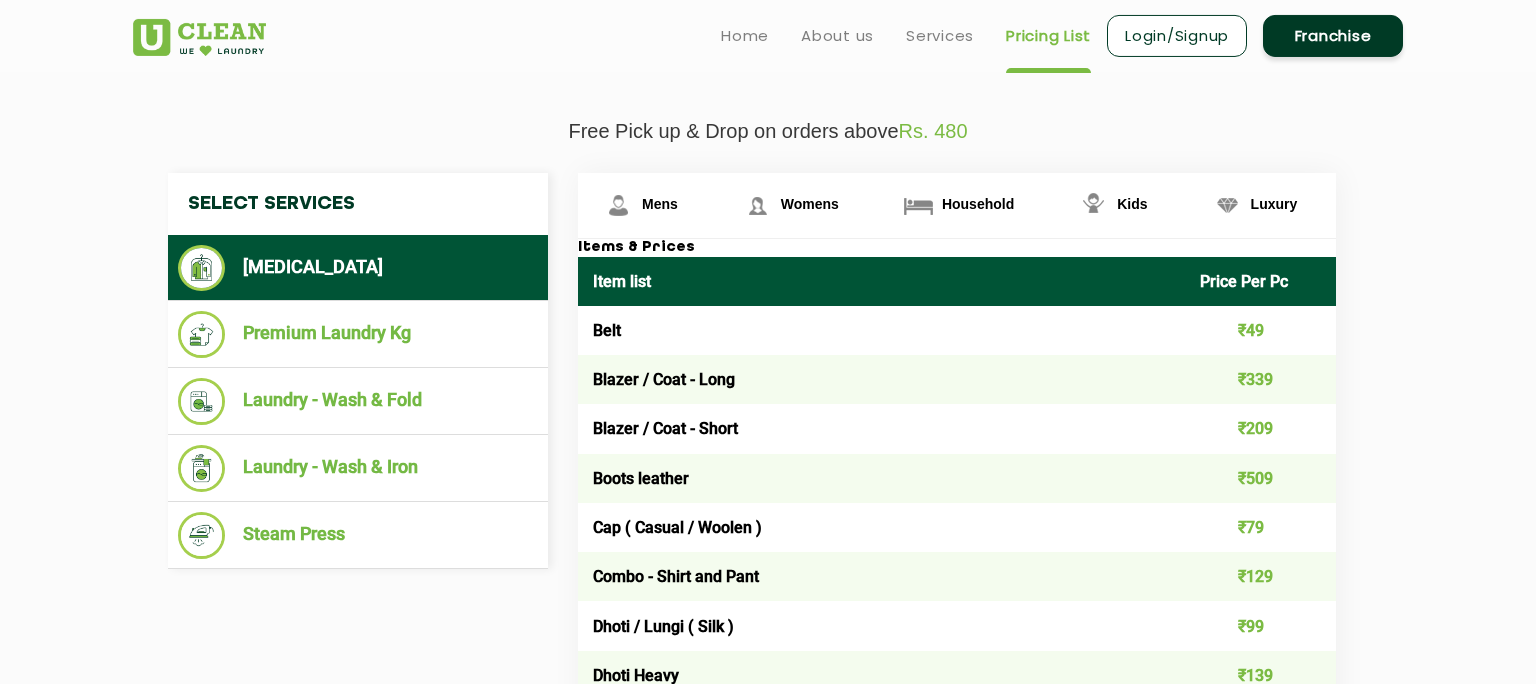 scroll, scrollTop: 580, scrollLeft: 0, axis: vertical 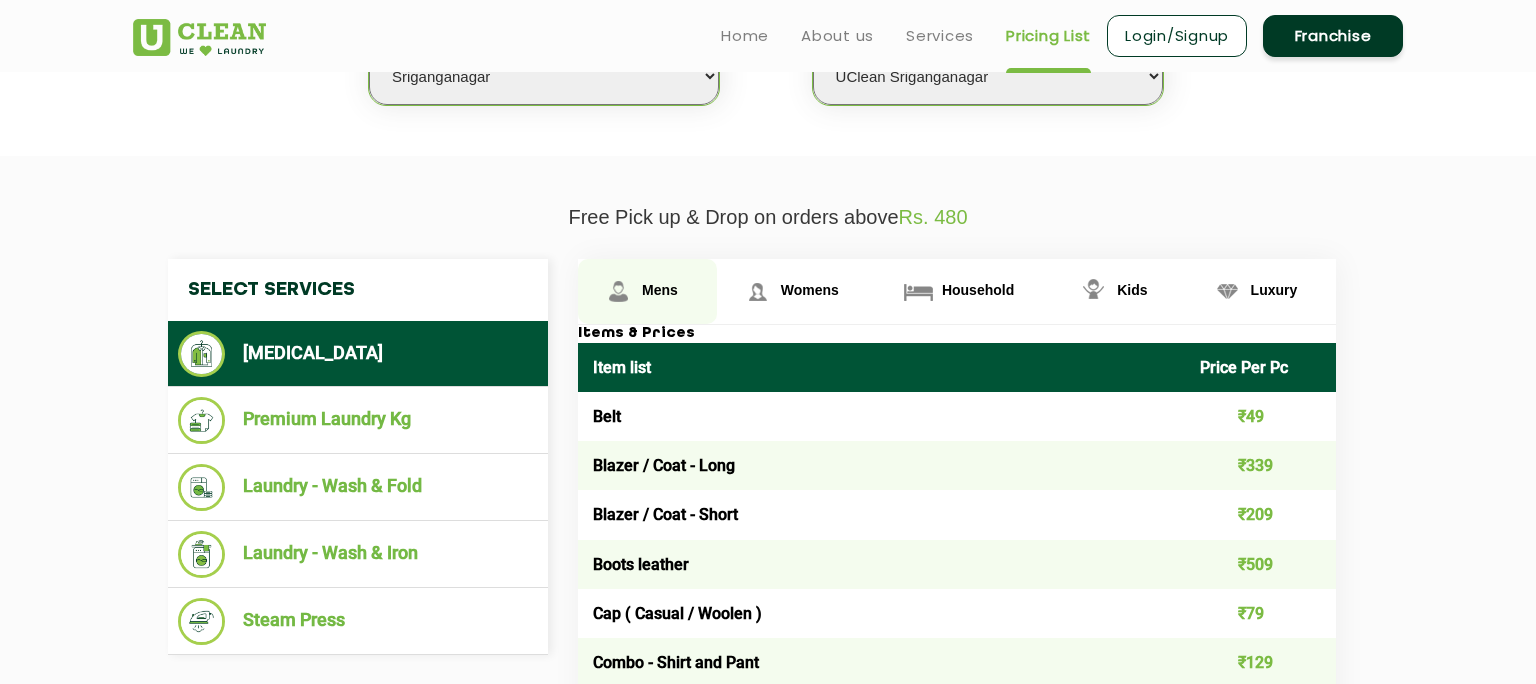 click on "Mens" at bounding box center [647, 291] 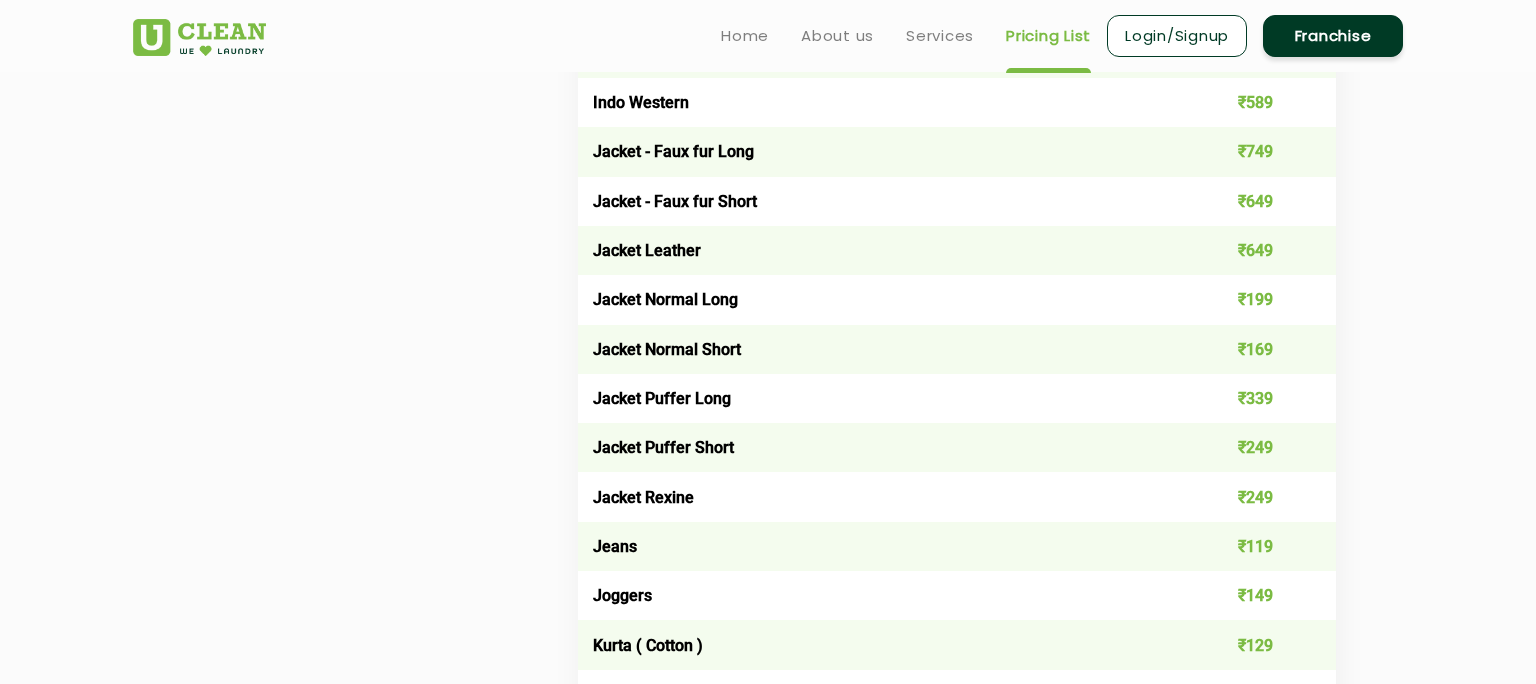 scroll, scrollTop: 1636, scrollLeft: 0, axis: vertical 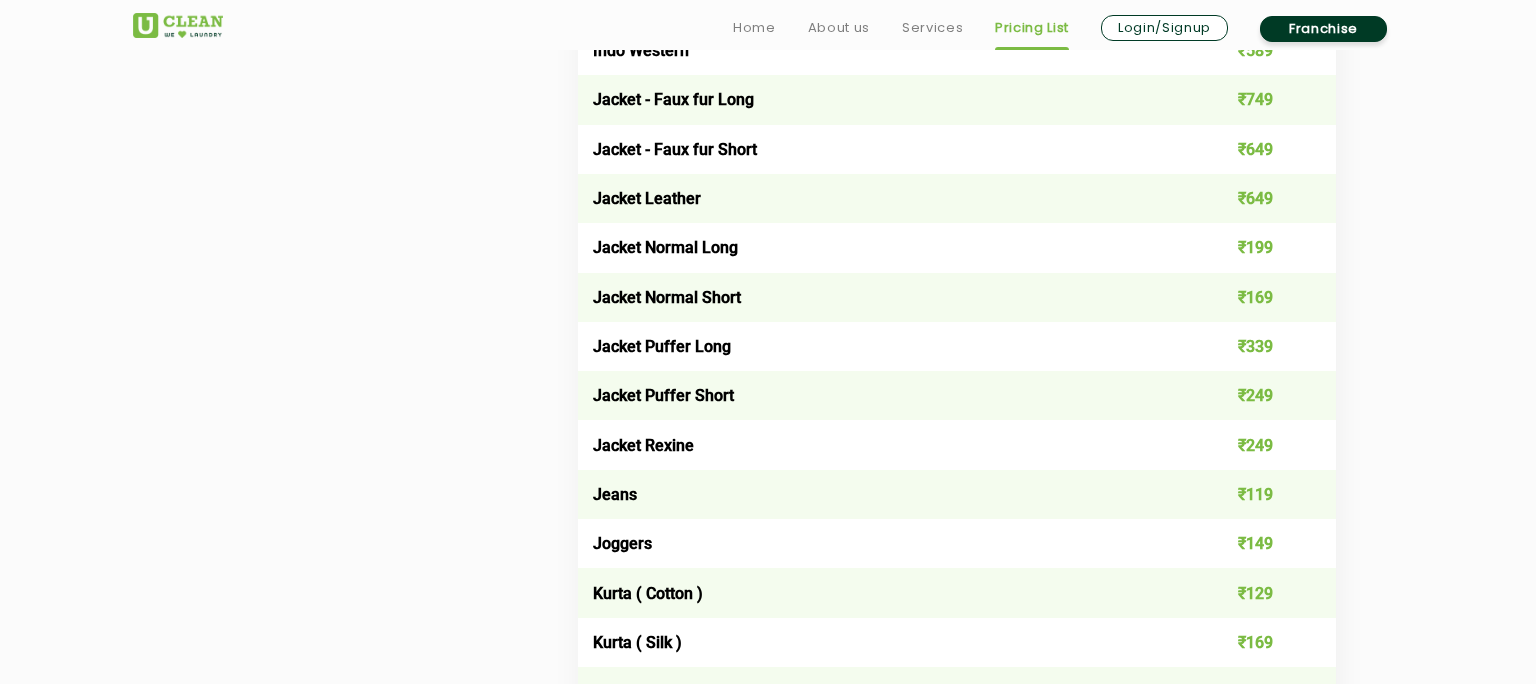 click on "Mens" at bounding box center (647, -765) 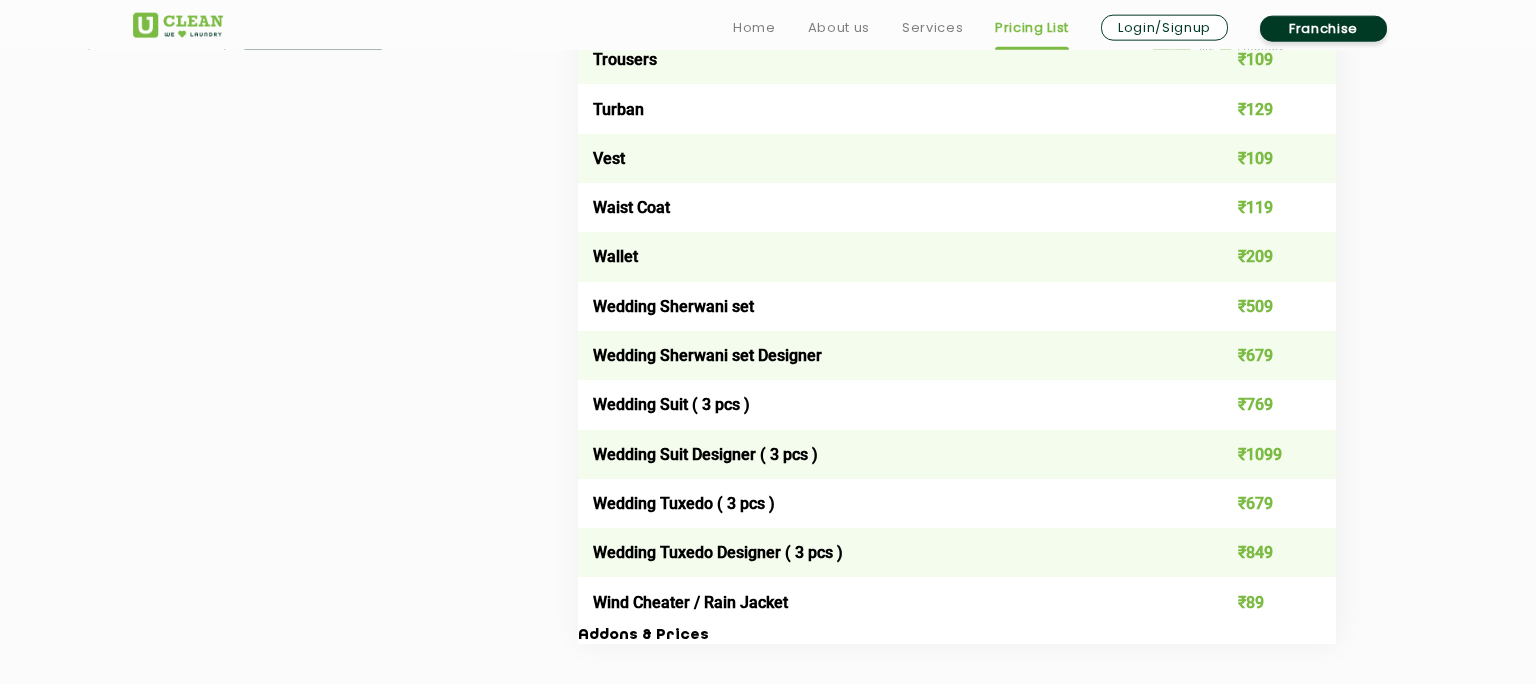scroll, scrollTop: 3854, scrollLeft: 0, axis: vertical 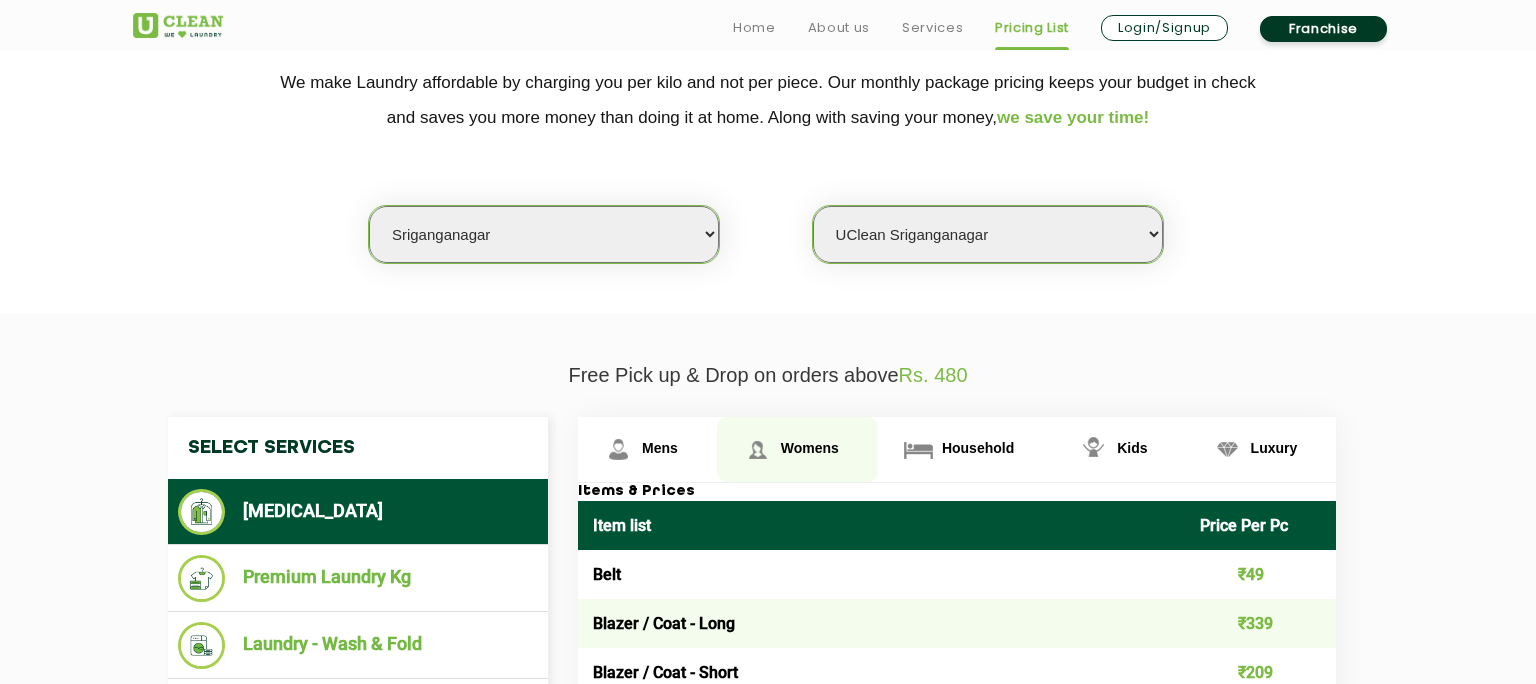 click on "Womens" at bounding box center [660, 448] 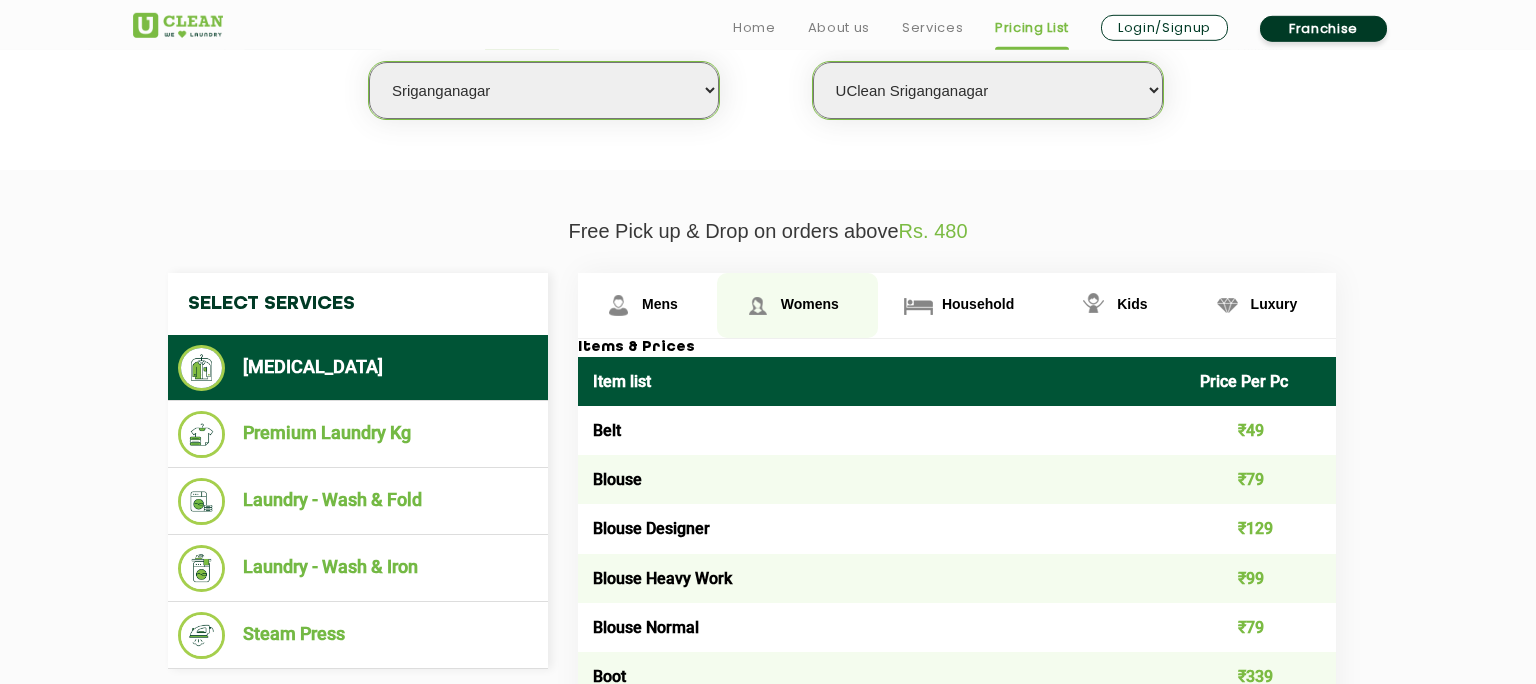 scroll, scrollTop: 580, scrollLeft: 0, axis: vertical 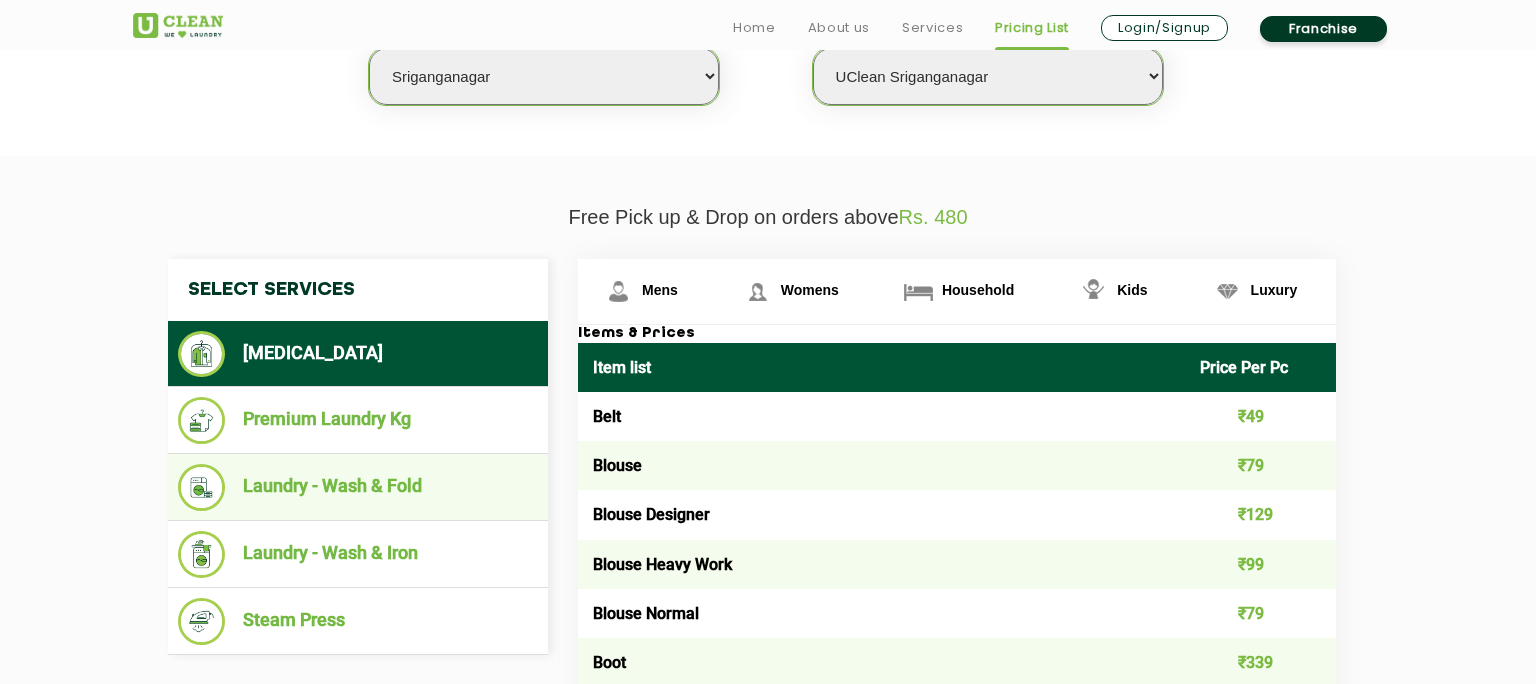 click on "Laundry - Wash & Fold" at bounding box center [358, 487] 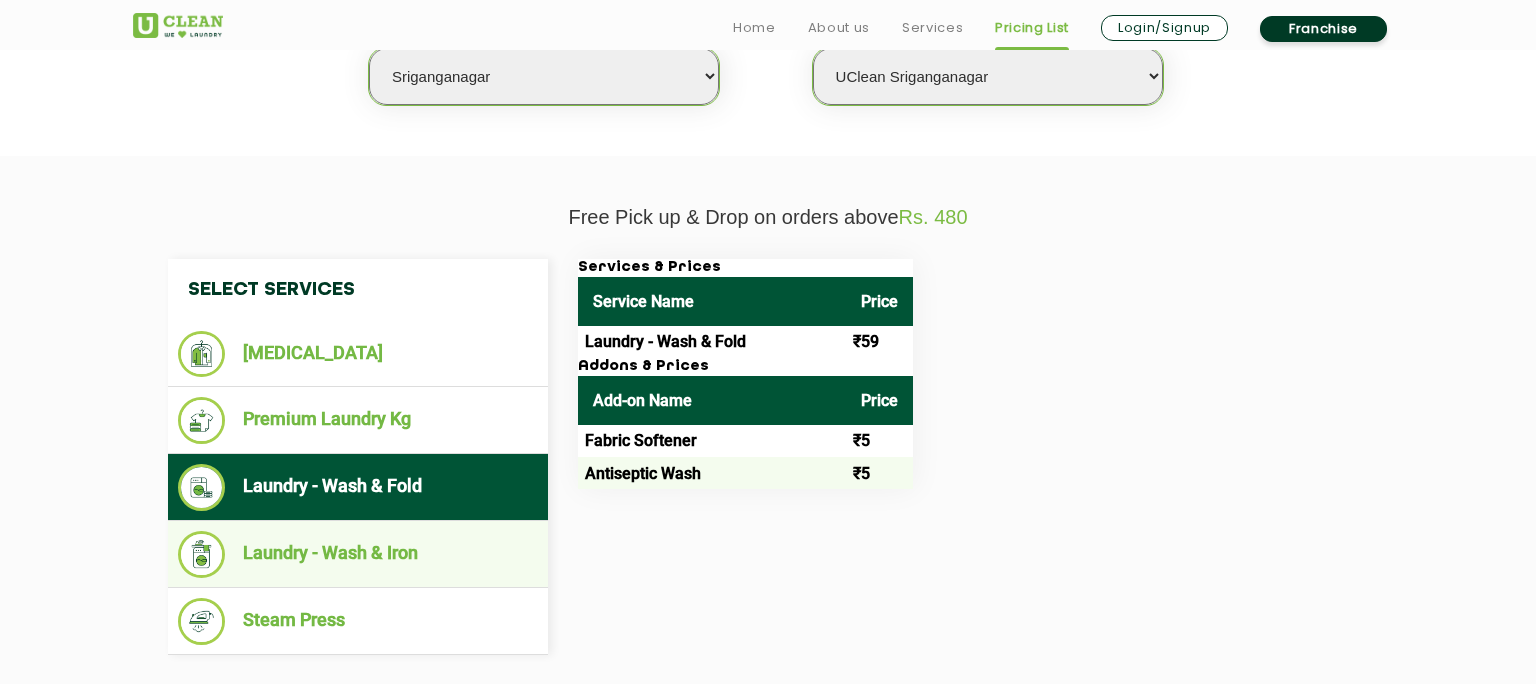 click on "Laundry - Wash & Iron" at bounding box center (358, 554) 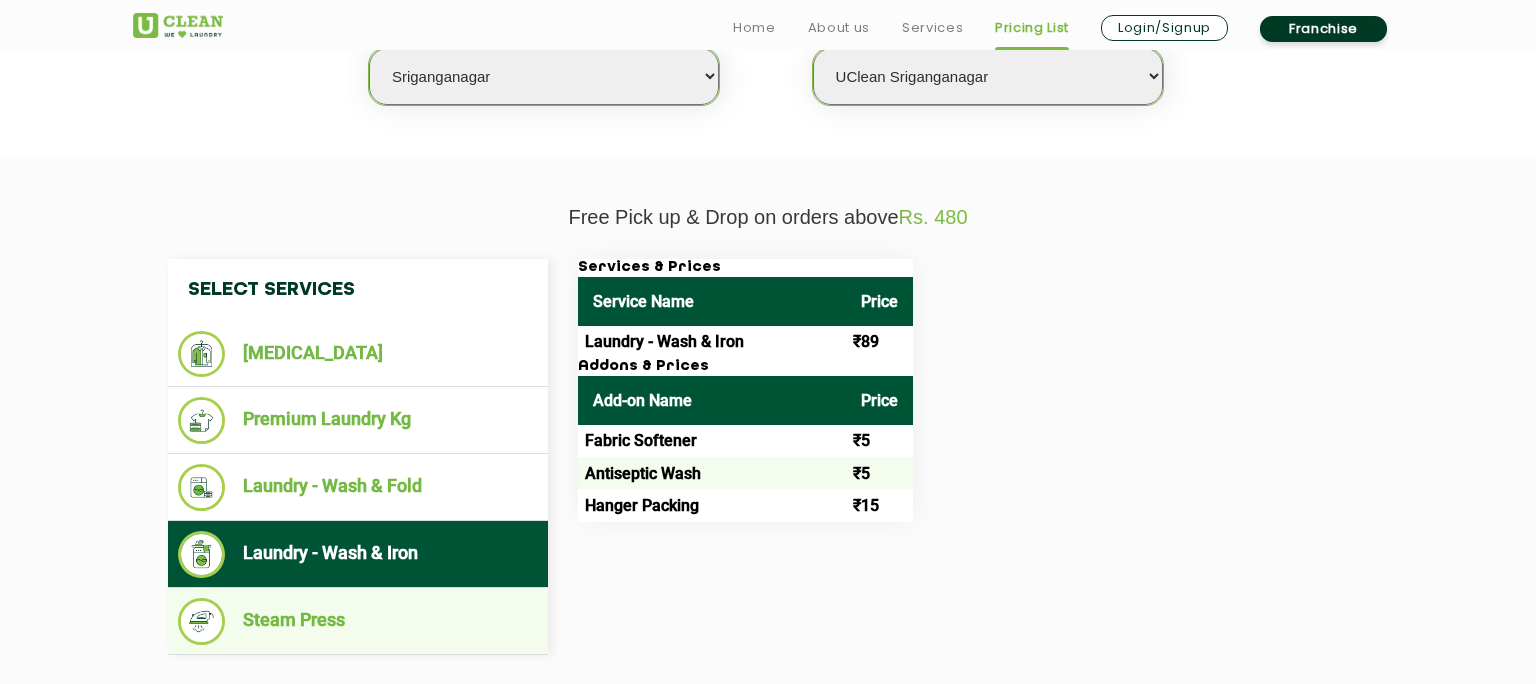 click on "Steam Press" at bounding box center [358, 621] 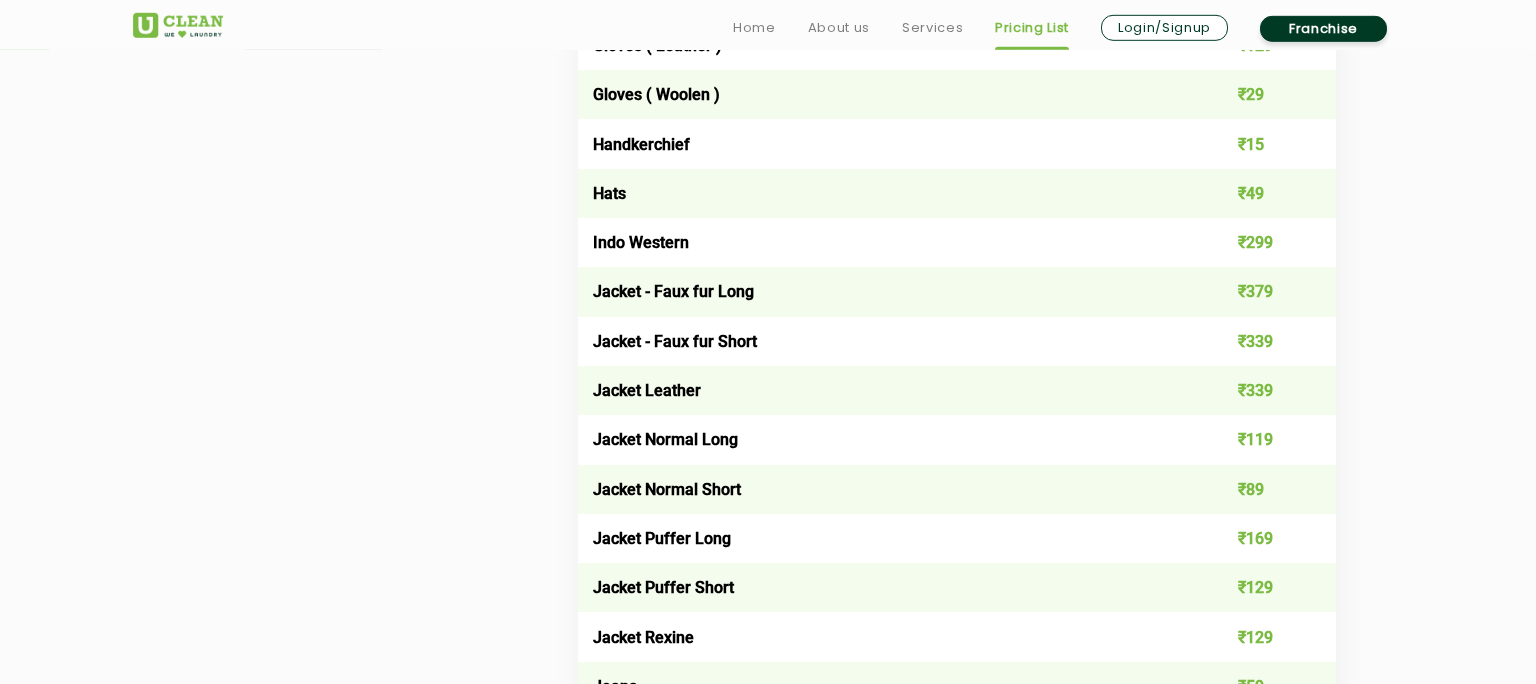 scroll, scrollTop: 1478, scrollLeft: 0, axis: vertical 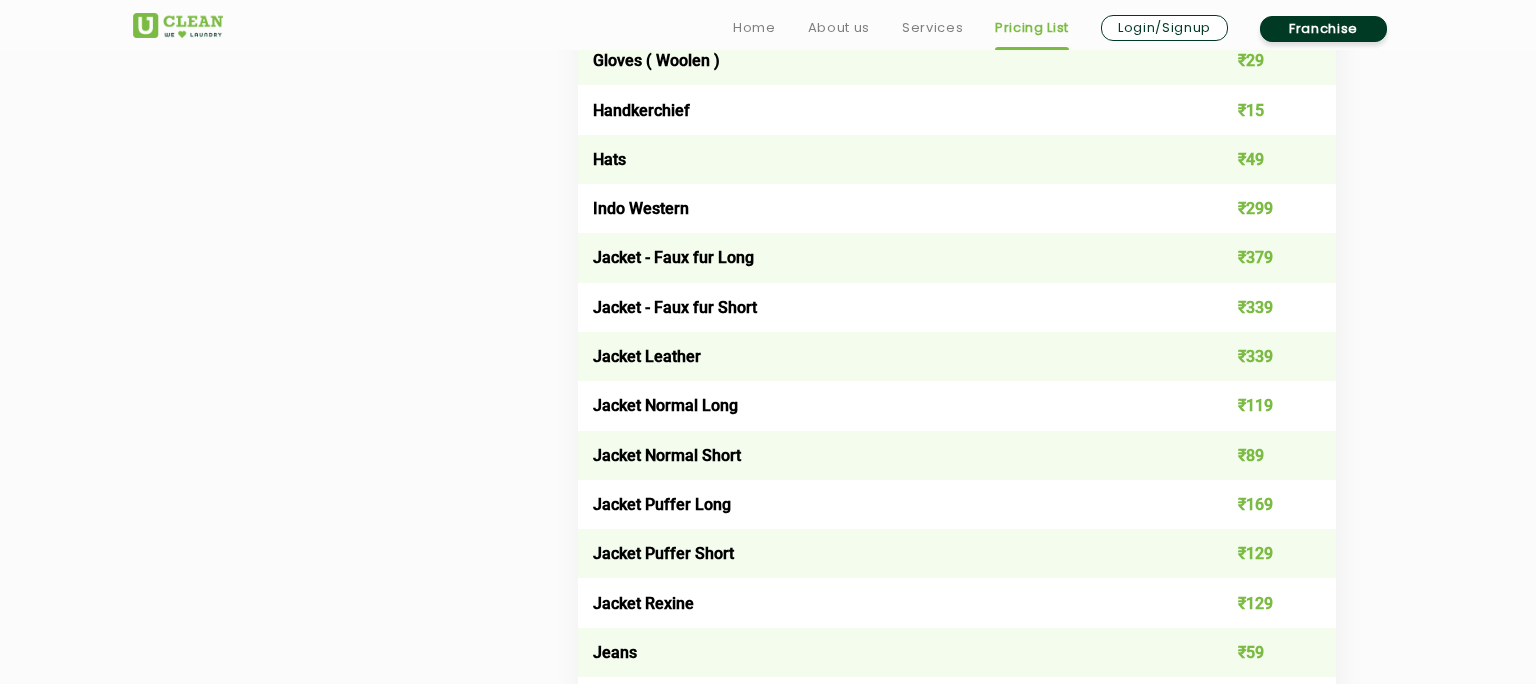 click on "Jacket Normal Short" at bounding box center [881, 455] 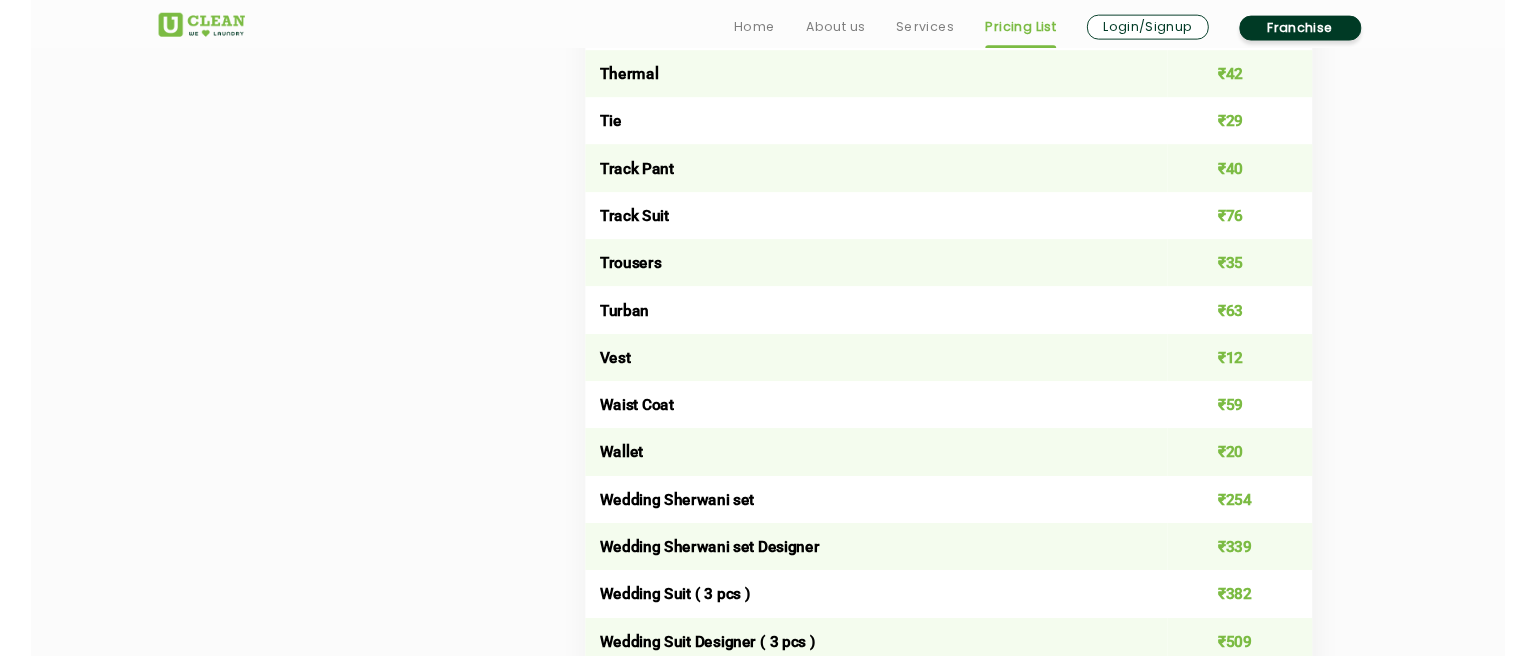 scroll, scrollTop: 3643, scrollLeft: 0, axis: vertical 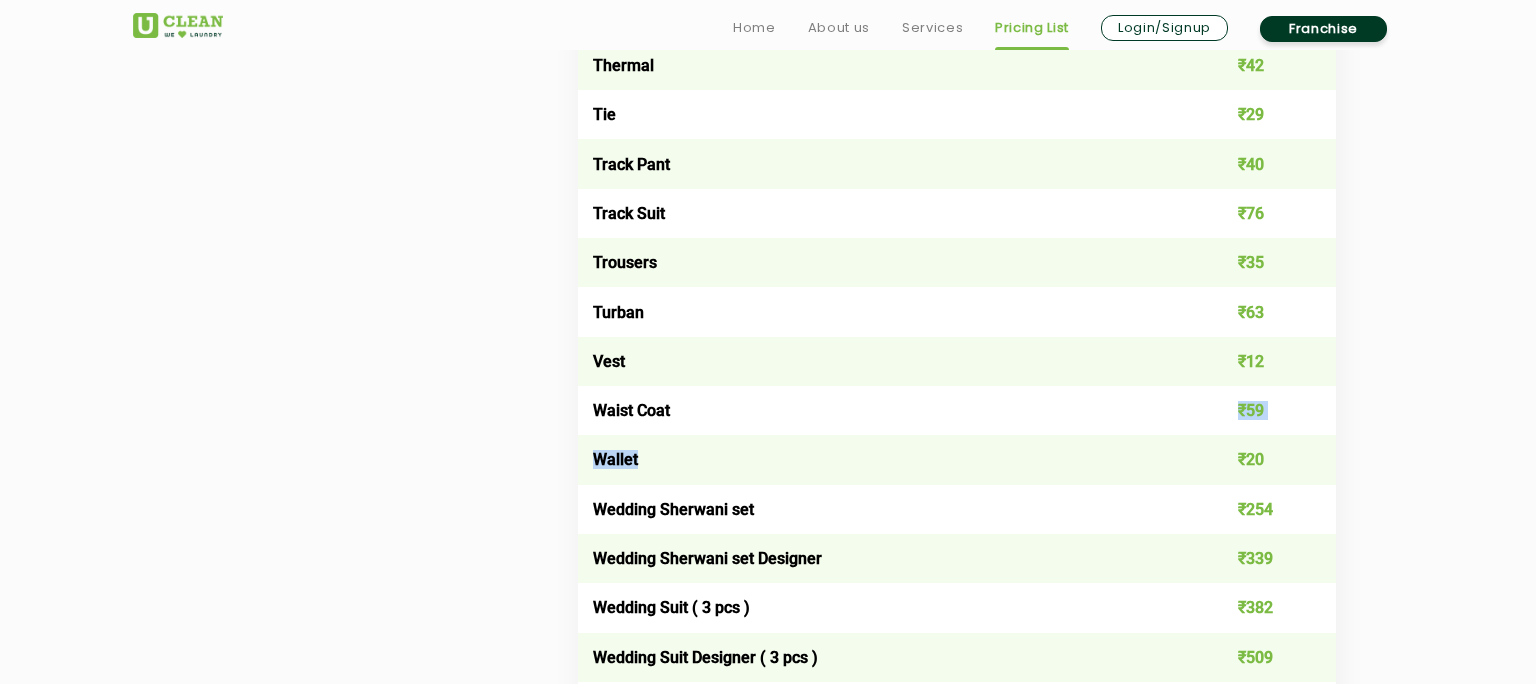click on "Belt ₹25 Blazer / Coat - Long ₹169 Blazer / Coat - Short ₹109 Boots leather ₹249 Cap ( Casual / Woolen ) ₹49 Combo - Shirt and Pant ₹89 Dhoti / Lungi ( Silk ) ₹49 Dhoti Heavy ₹79 Dhoti Normal ₹49 Formal and Casual Trousers / Pants ₹25 Gloves ( Leather ) ₹129 Gloves ( Woolen ) ₹29 Handkerchief ₹15 Hats ₹49 Indo Western ₹299 Jacket -  Faux fur Long ₹379 Jacket -  Faux fur Short ₹339 Jacket Leather ₹339 Jacket Normal Long ₹119 Jacket Normal Short ₹89 Jacket Puffer Long ₹169 Jacket Puffer Short ₹129 Jacket Rexine ₹129 Jeans ₹59 Joggers ₹79 Kurta ( Cotton ) ₹69 Kurta ( Silk ) ₹89 Kurta Heavy ₹99 Kurta Payjama ( Heavy ) ₹139 Kurta Payjama ( Light ) ₹79 Muffler ( Woolen / Pashmina ) ₹93 Pagdi ₹65 Parka Coat < Fur Inside > Long ₹127 Parka Coat < Fur Inside > Short ₹105 Pocket Square ₹12 Pyjama ₹42 Safari Shirt & Pant  ₹99 Shawl  - Toosh ₹424 Shawl - Pashmina ₹297 Shawl / Lohi ₹79 Shawl / Naga ₹127 Sherwani ₹169 Shirt ₹45 ₹69 ₹29" at bounding box center [957, -921] 